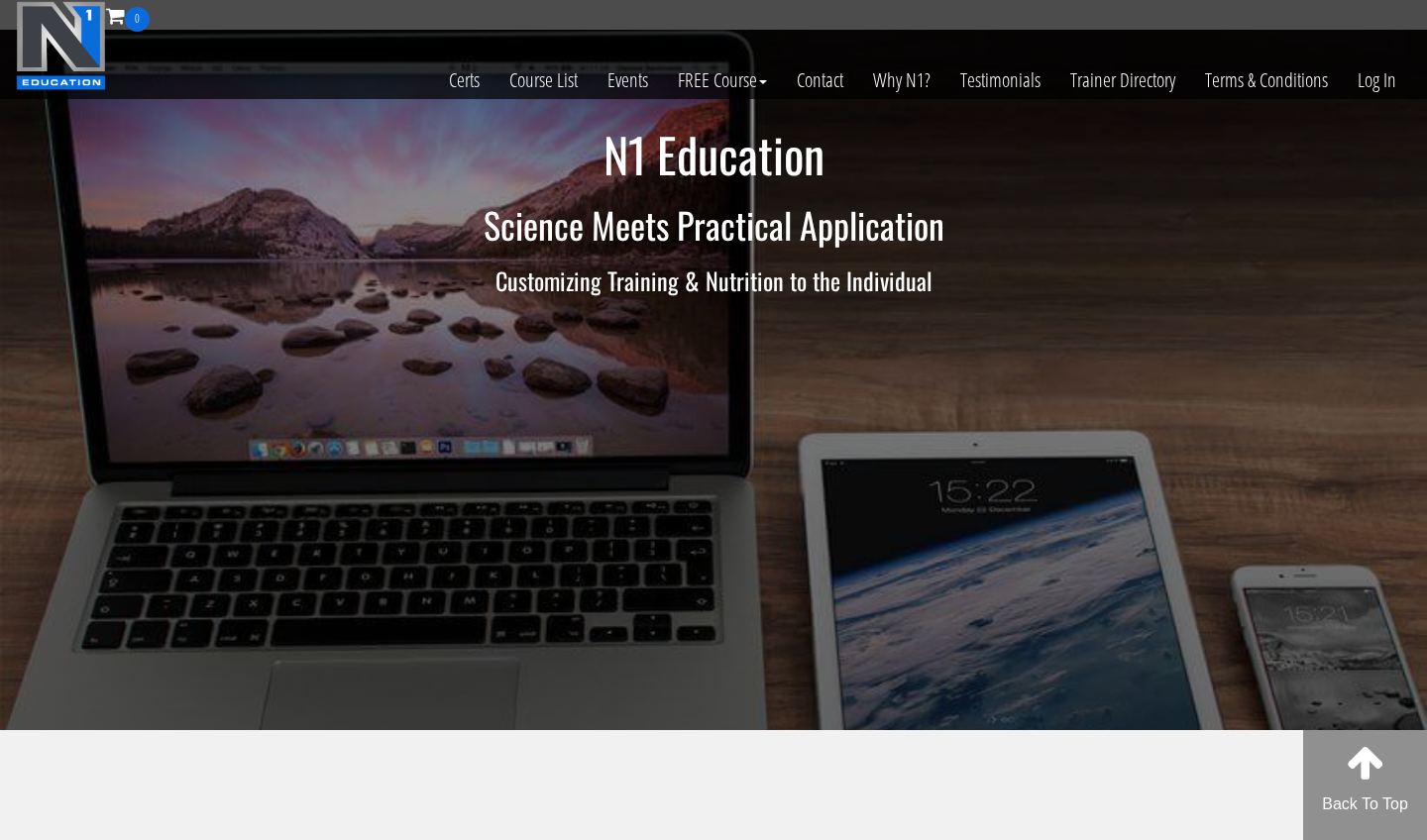 scroll, scrollTop: 0, scrollLeft: 0, axis: both 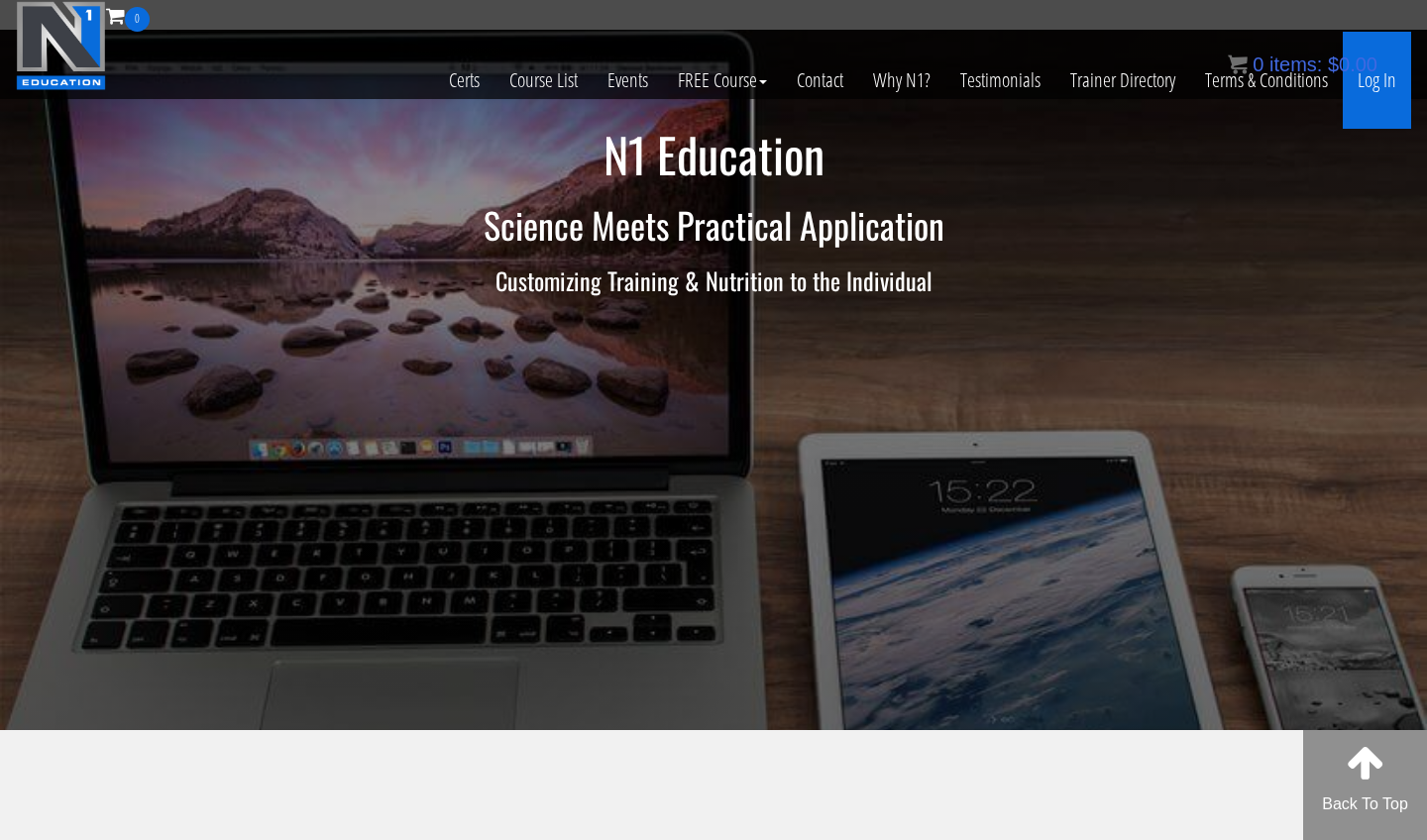 click on "Log In" at bounding box center [1376, 80] 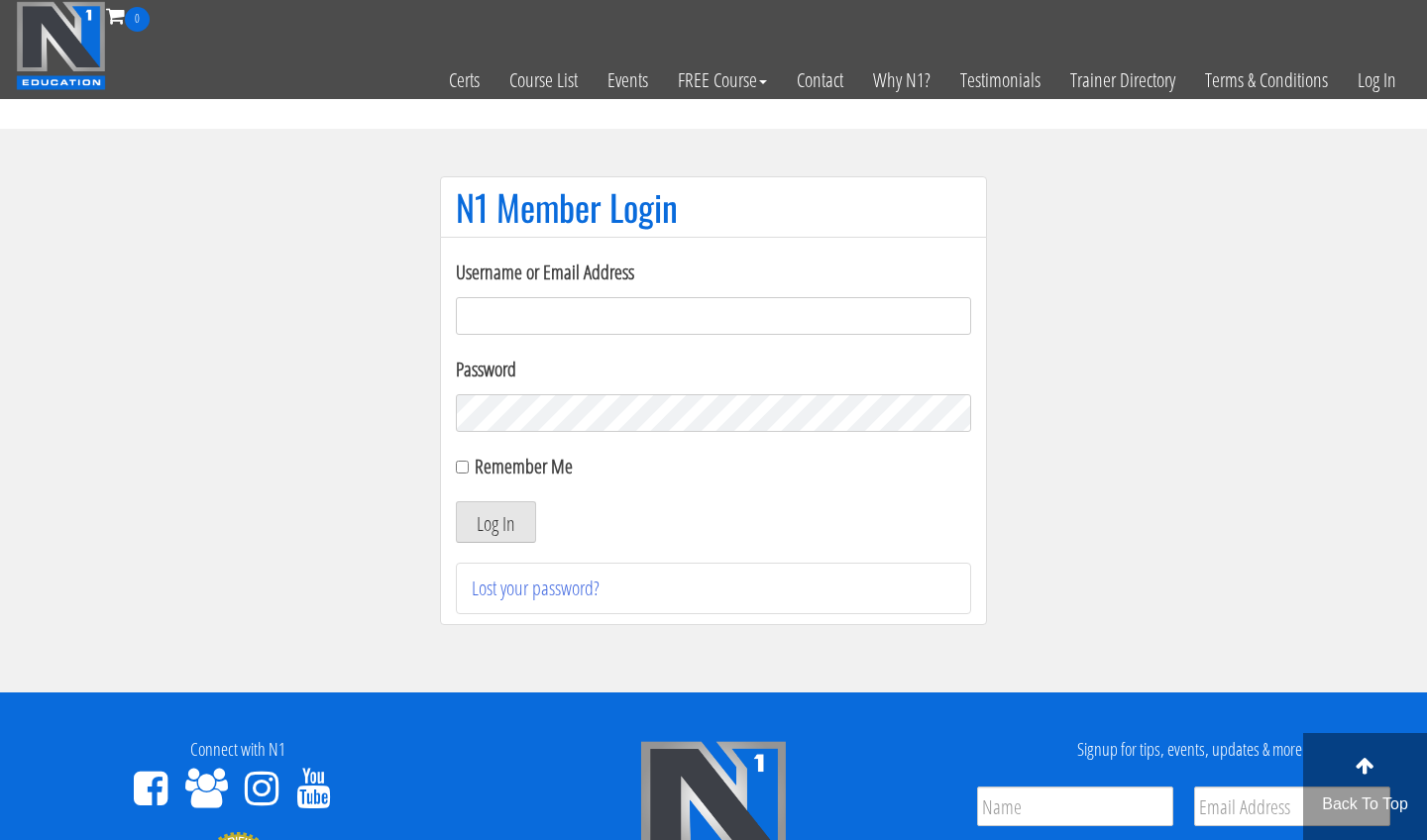 scroll, scrollTop: 0, scrollLeft: 0, axis: both 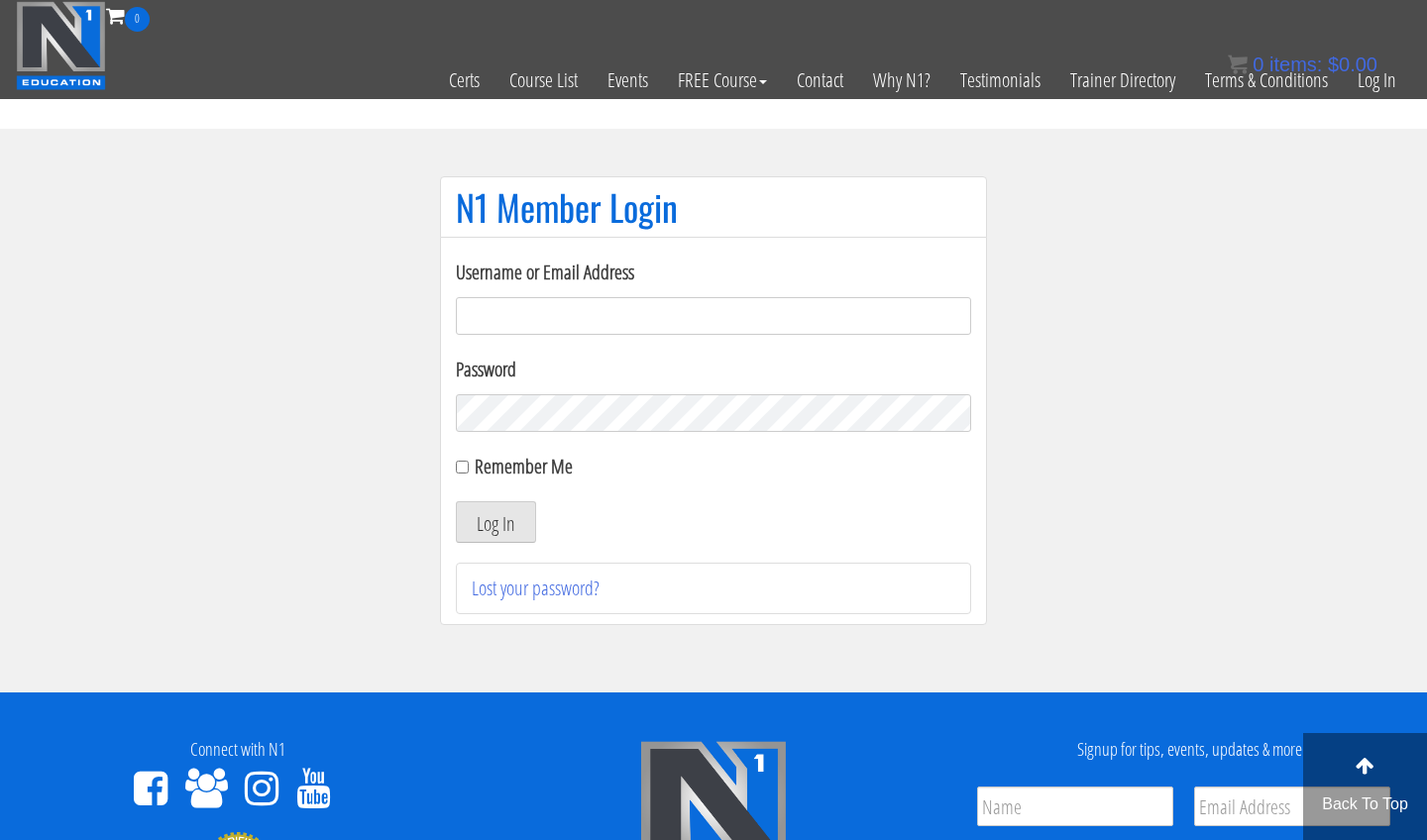 type on "m.lopez0288@gmail.com" 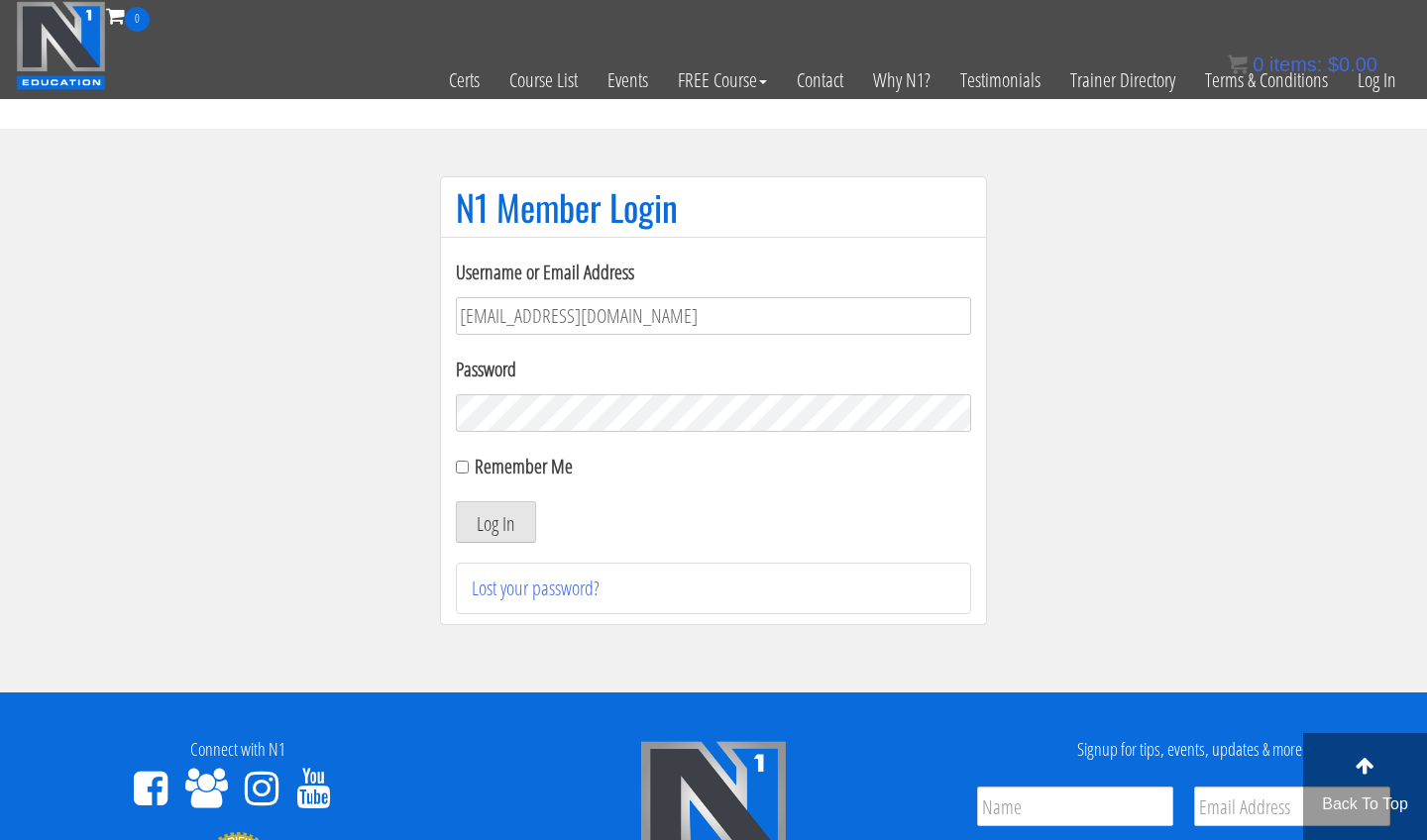 click on "Log In" at bounding box center (495, 522) 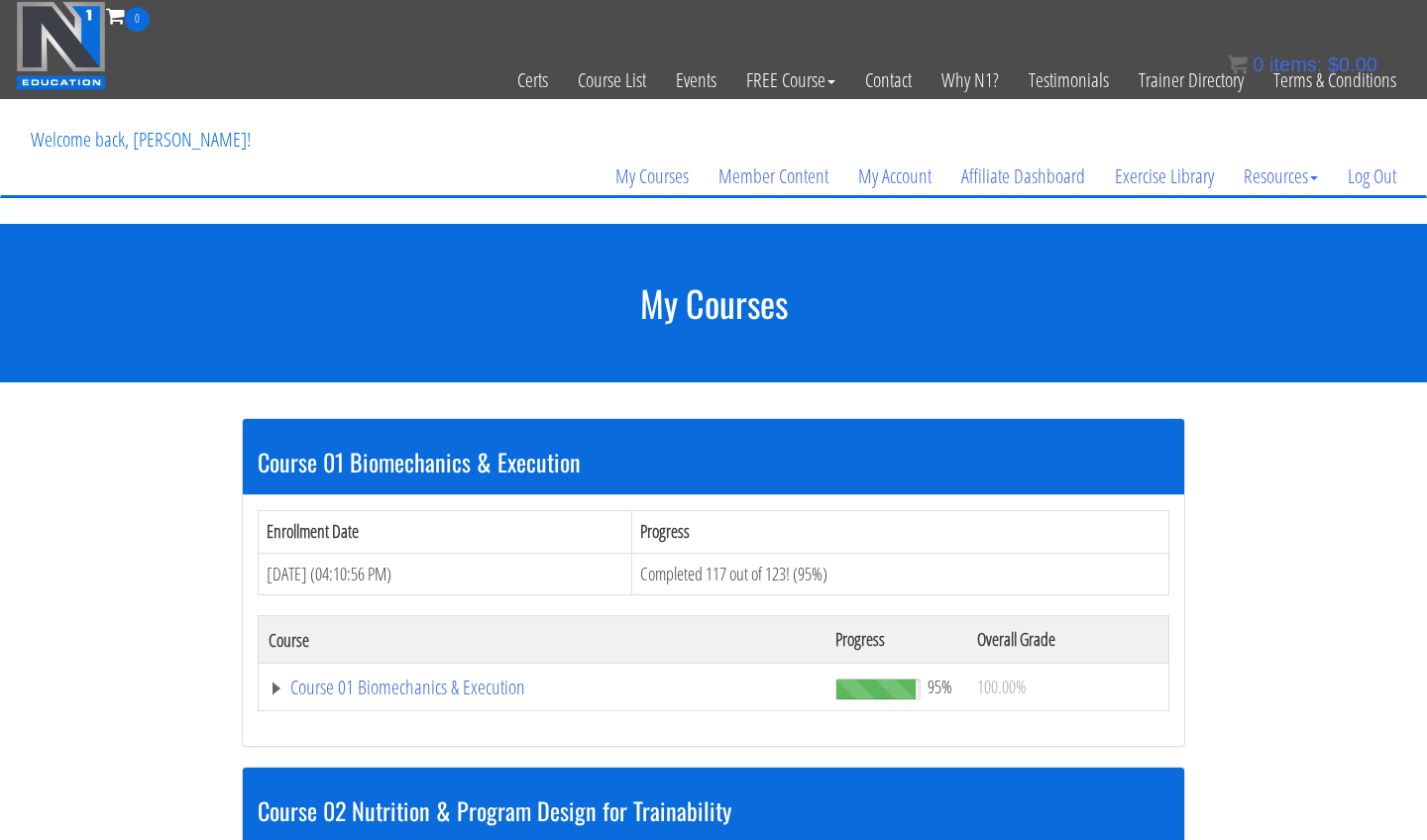 scroll, scrollTop: 655, scrollLeft: 0, axis: vertical 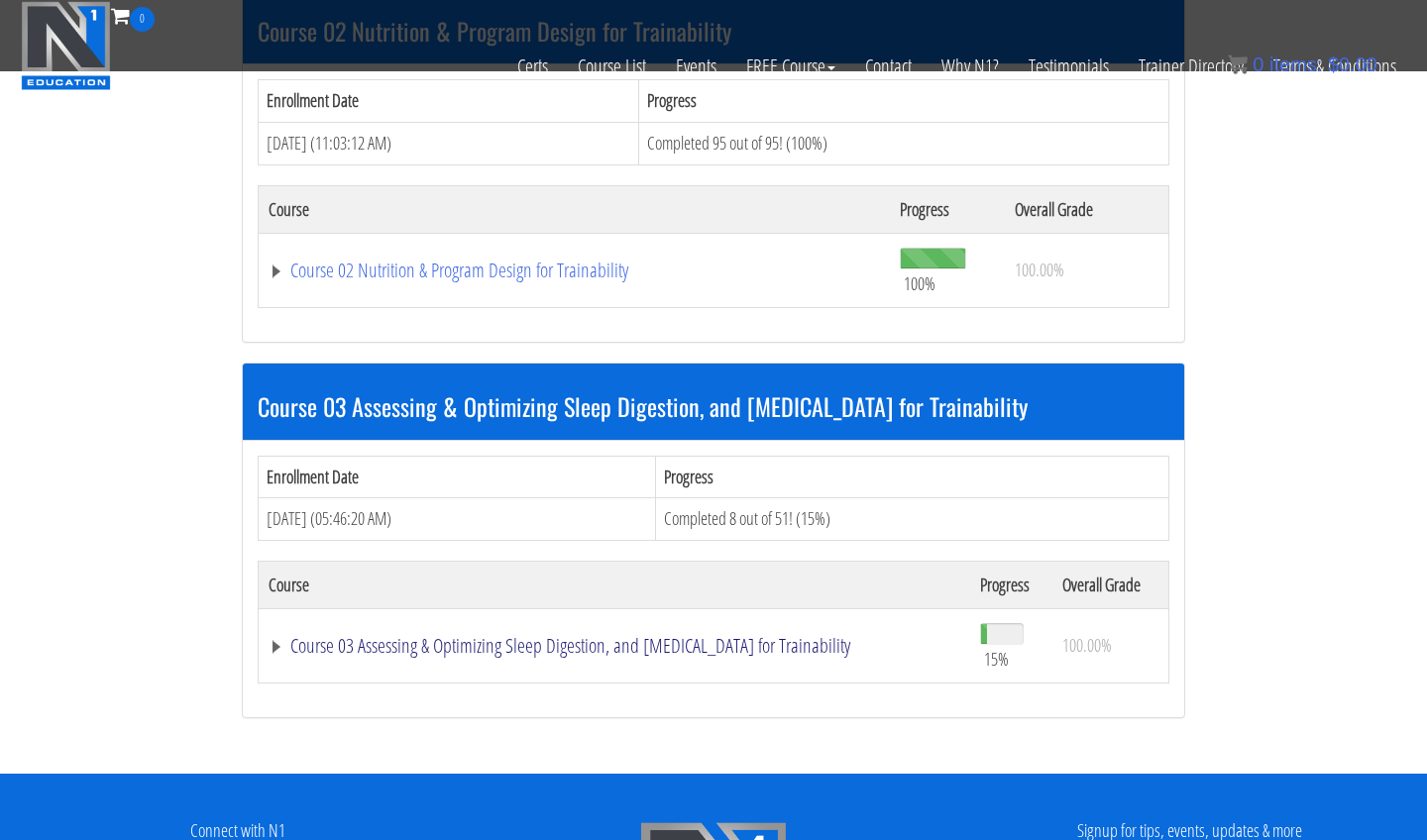 click on "Course 03 Assessing & Optimizing Sleep Digestion, and [MEDICAL_DATA] for Trainability" at bounding box center [542, -92] 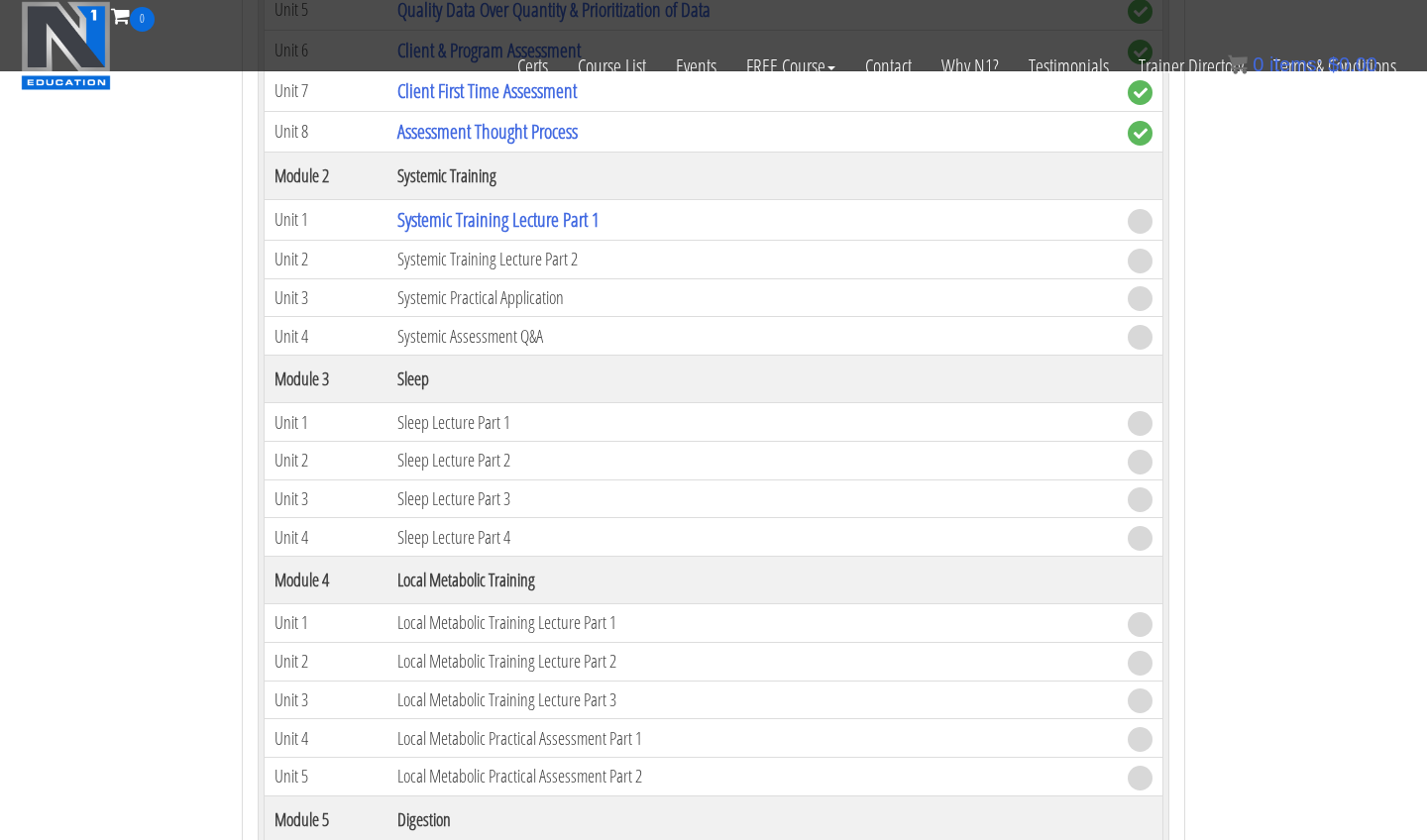 scroll, scrollTop: 1540, scrollLeft: 0, axis: vertical 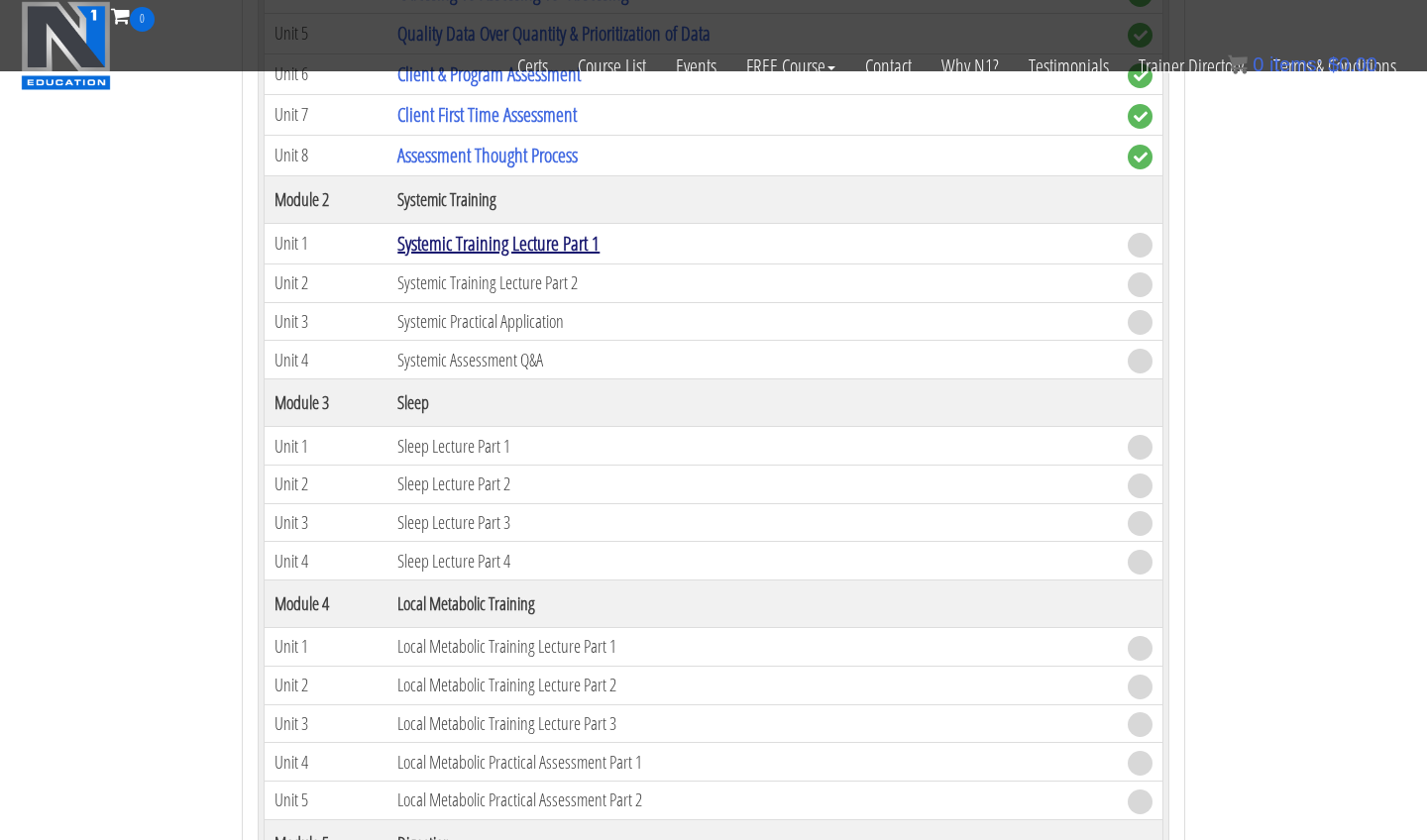 click on "Systemic Training Lecture Part 1" at bounding box center [498, 243] 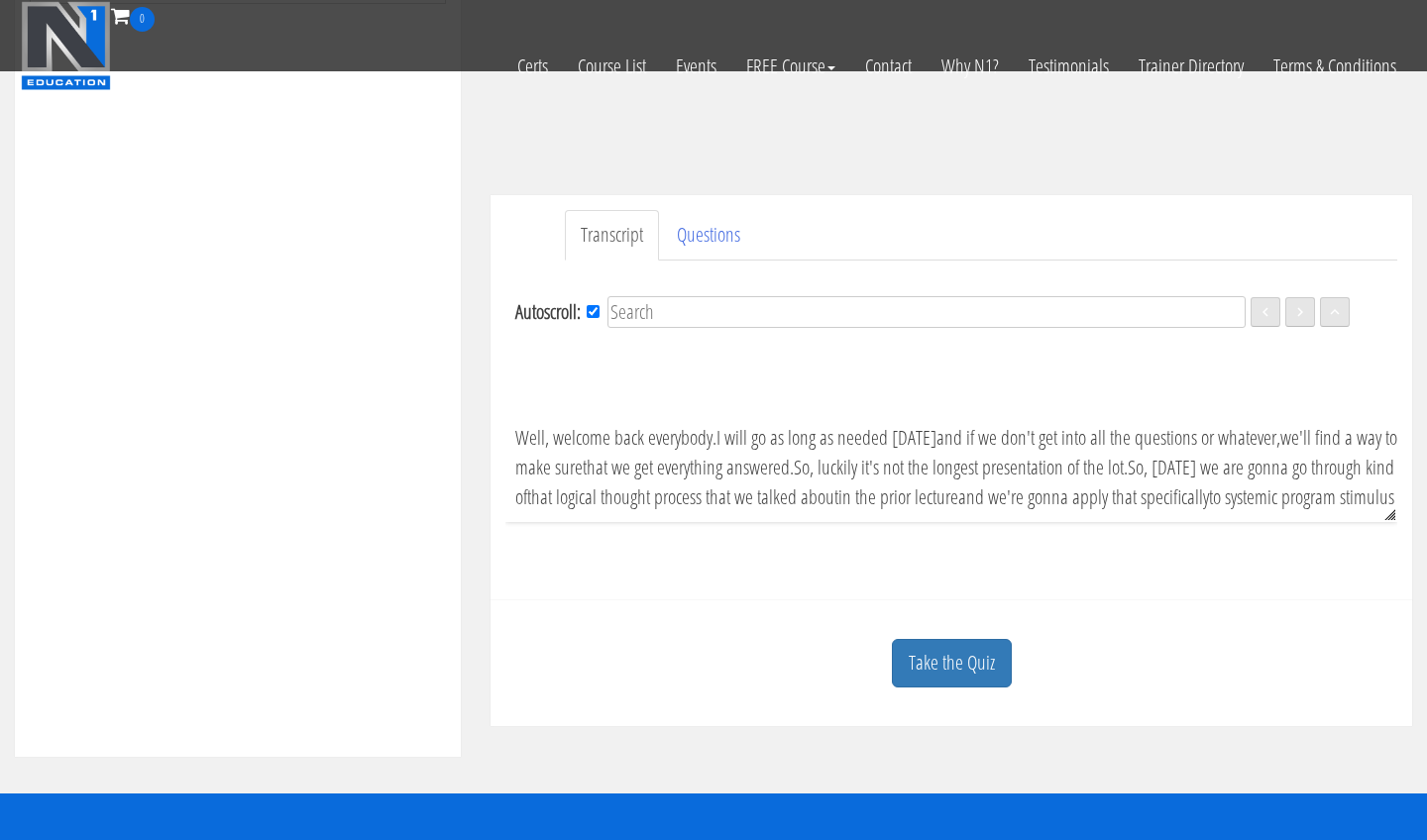 scroll, scrollTop: 146, scrollLeft: 0, axis: vertical 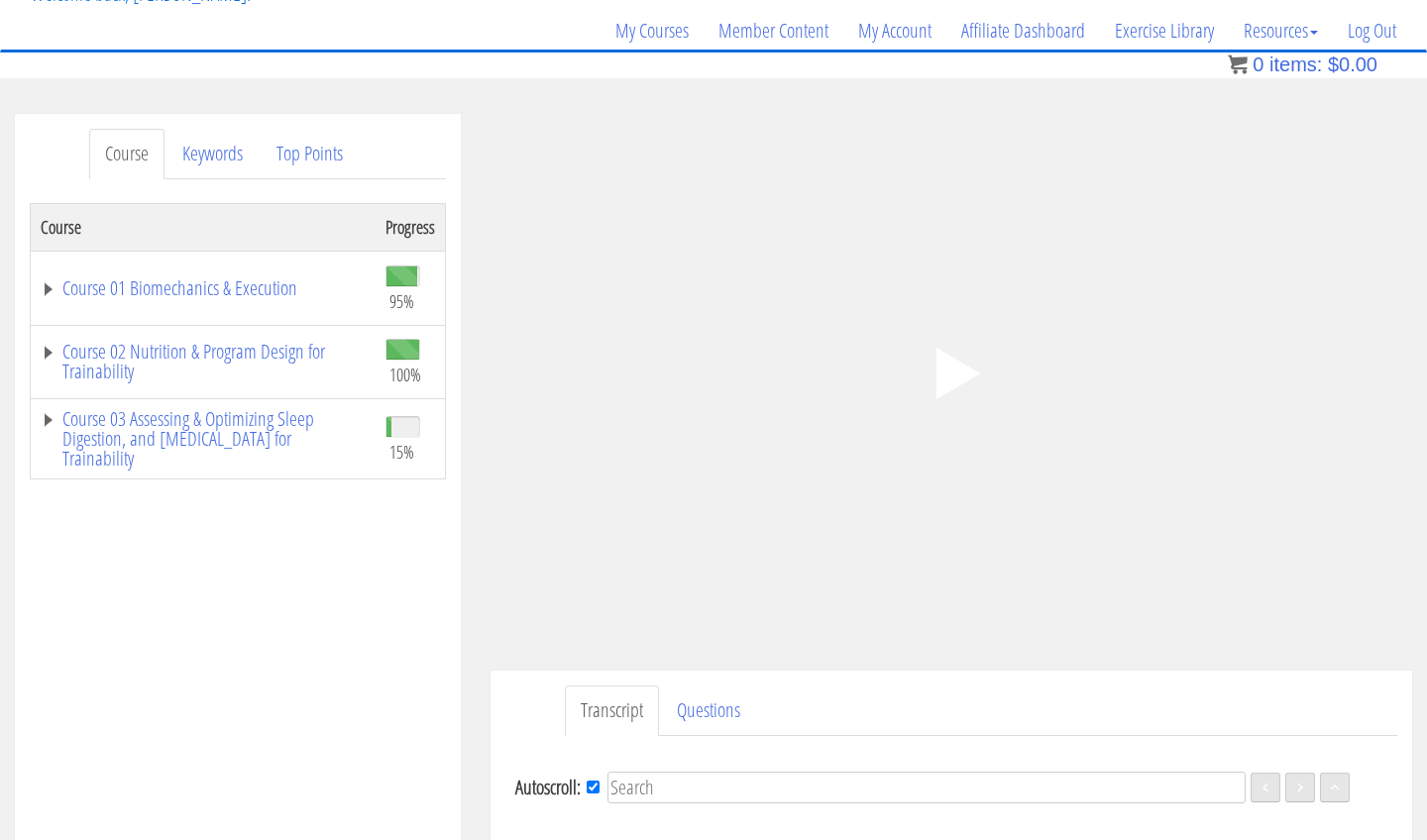 click 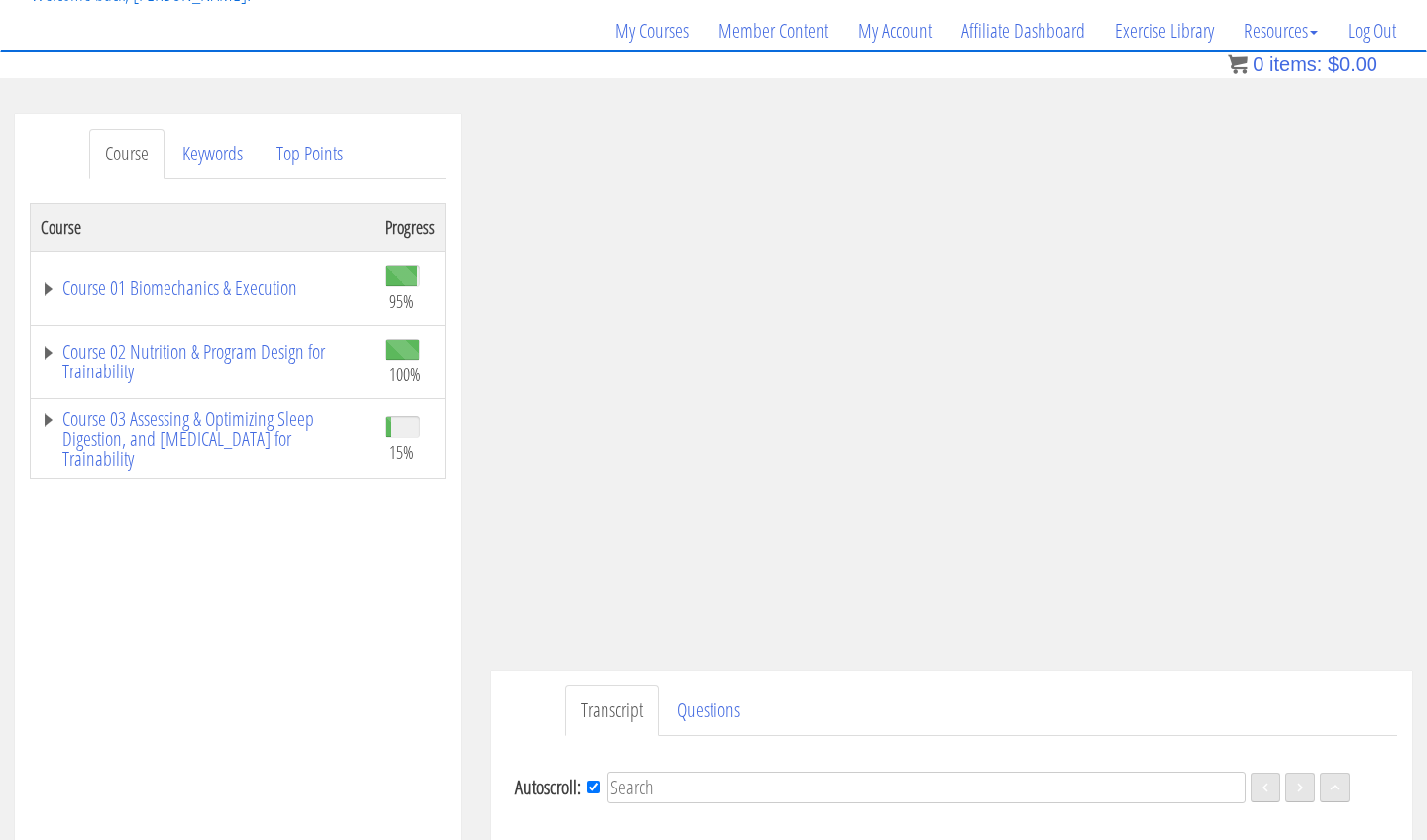 scroll, scrollTop: 28, scrollLeft: 0, axis: vertical 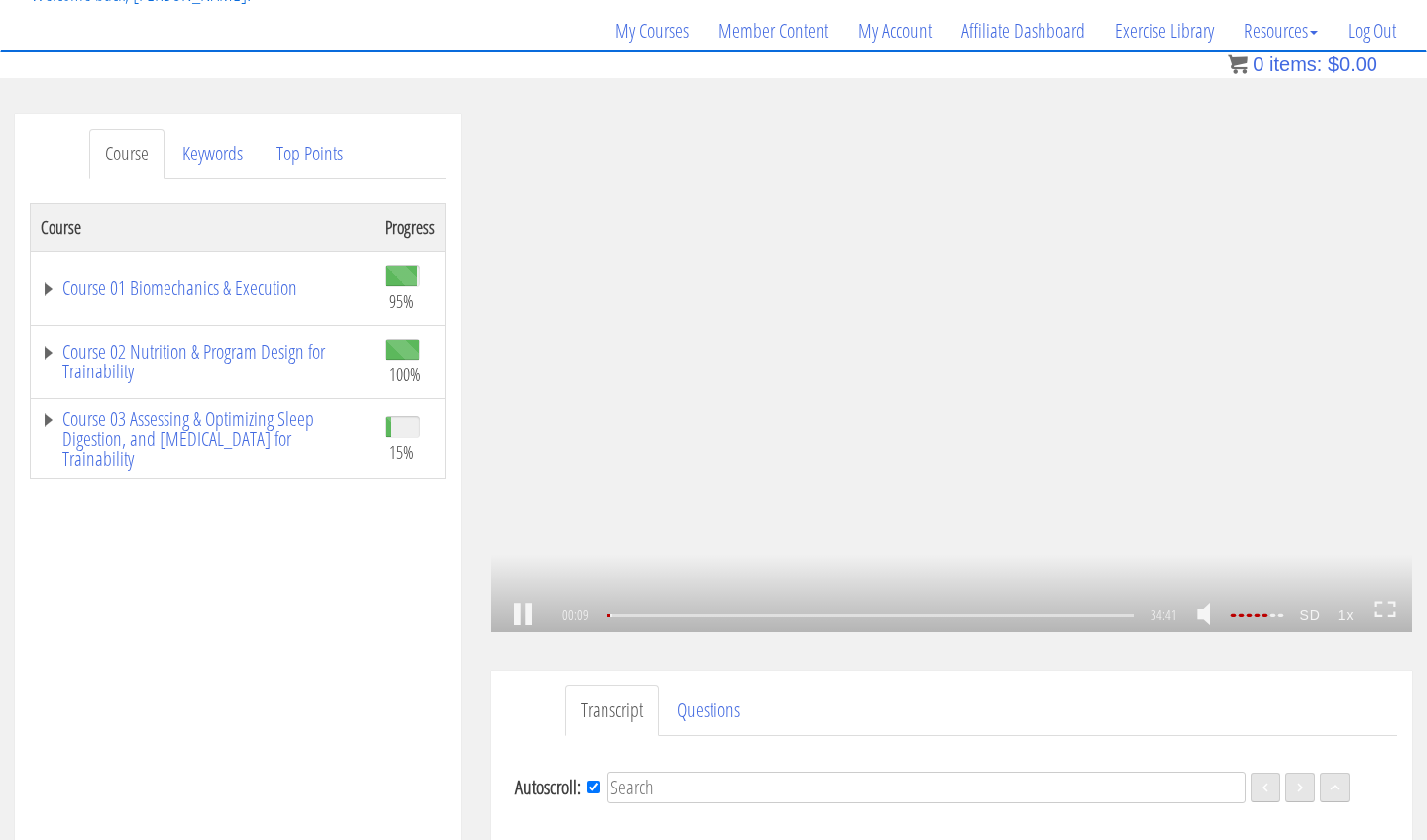 click on ".a{fill:#000;opacity:0.65;}.b{fill:#fff;opacity:1.0;}
.fp-color-play{opacity:0.65;}.controlbutton{fill:#fff;}
.fp-color-play{opacity:0.65;}.controlbutton{fill:#fff;}
.controlbuttonbg{opacity:0.65;}.controlbutton{fill:#fff;}
.fp-color-play{opacity:0.65;}.rect{fill:#fff;}
.fp-color-play{opacity:0.65;}.rect{fill:#fff;}
.fp-color-play{opacity:0.65;}.rect{fill:#fff;}
.fp-color-play{opacity:0.65;}.rect{fill:#fff;}
00:09                                                                        34:41              34:32                                                                                                                                                                                 CC SD" at bounding box center (951, 372) 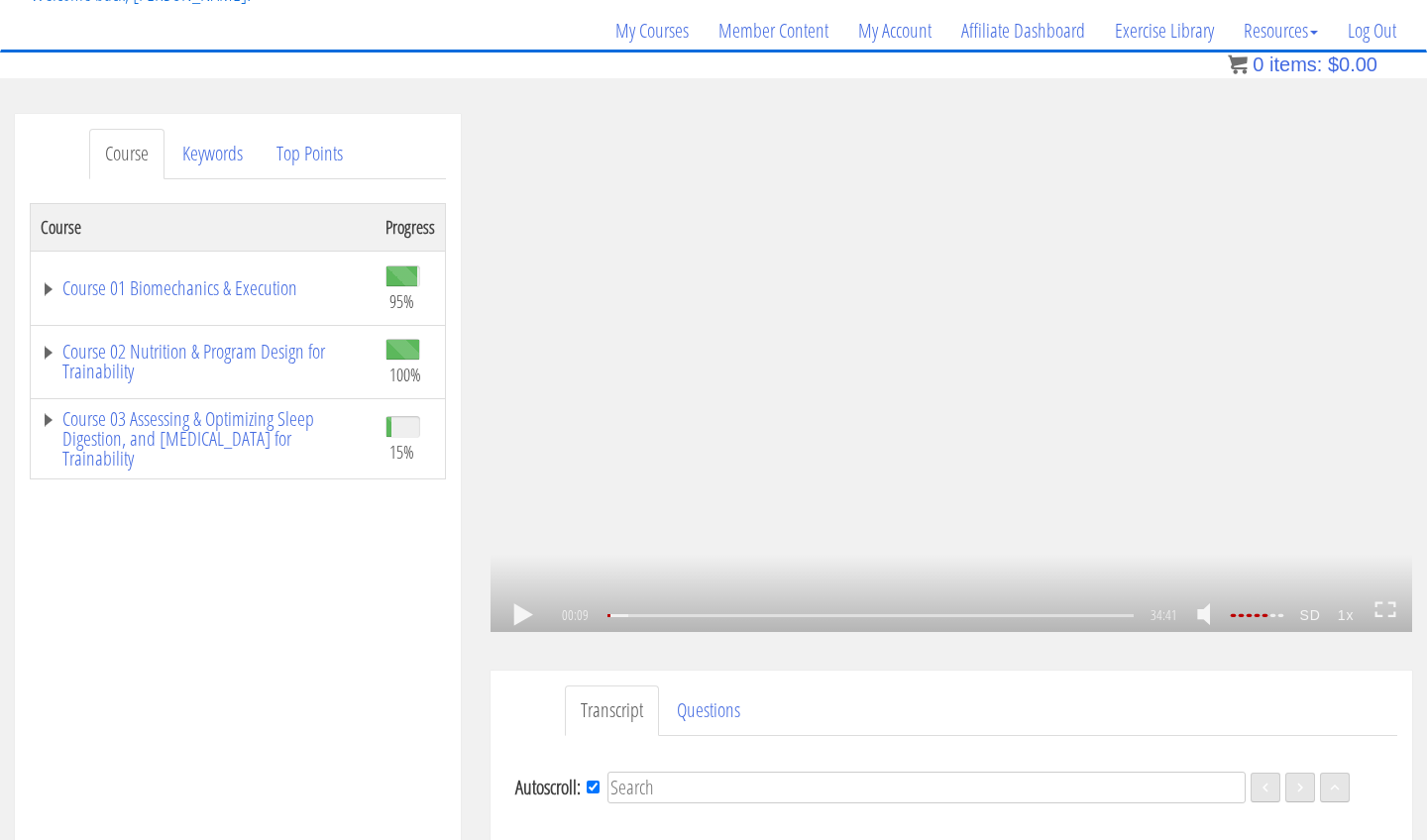 click on ".a{fill:#000;opacity:0.65;}.b{fill:#fff;opacity:1.0;}
.fp-color-play{opacity:0.65;}.controlbutton{fill:#fff;}
.fp-color-play{opacity:0.65;}.controlbutton{fill:#fff;}
.controlbuttonbg{opacity:0.65;}.controlbutton{fill:#fff;}
.fp-color-play{opacity:0.65;}.rect{fill:#fff;}
.fp-color-play{opacity:0.65;}.rect{fill:#fff;}
.fp-color-play{opacity:0.65;}.rect{fill:#fff;}
.fp-color-play{opacity:0.65;}.rect{fill:#fff;}
00:09                                                                        34:41              34:32                                                                                                                                                                                 CC SD" at bounding box center [951, 372] 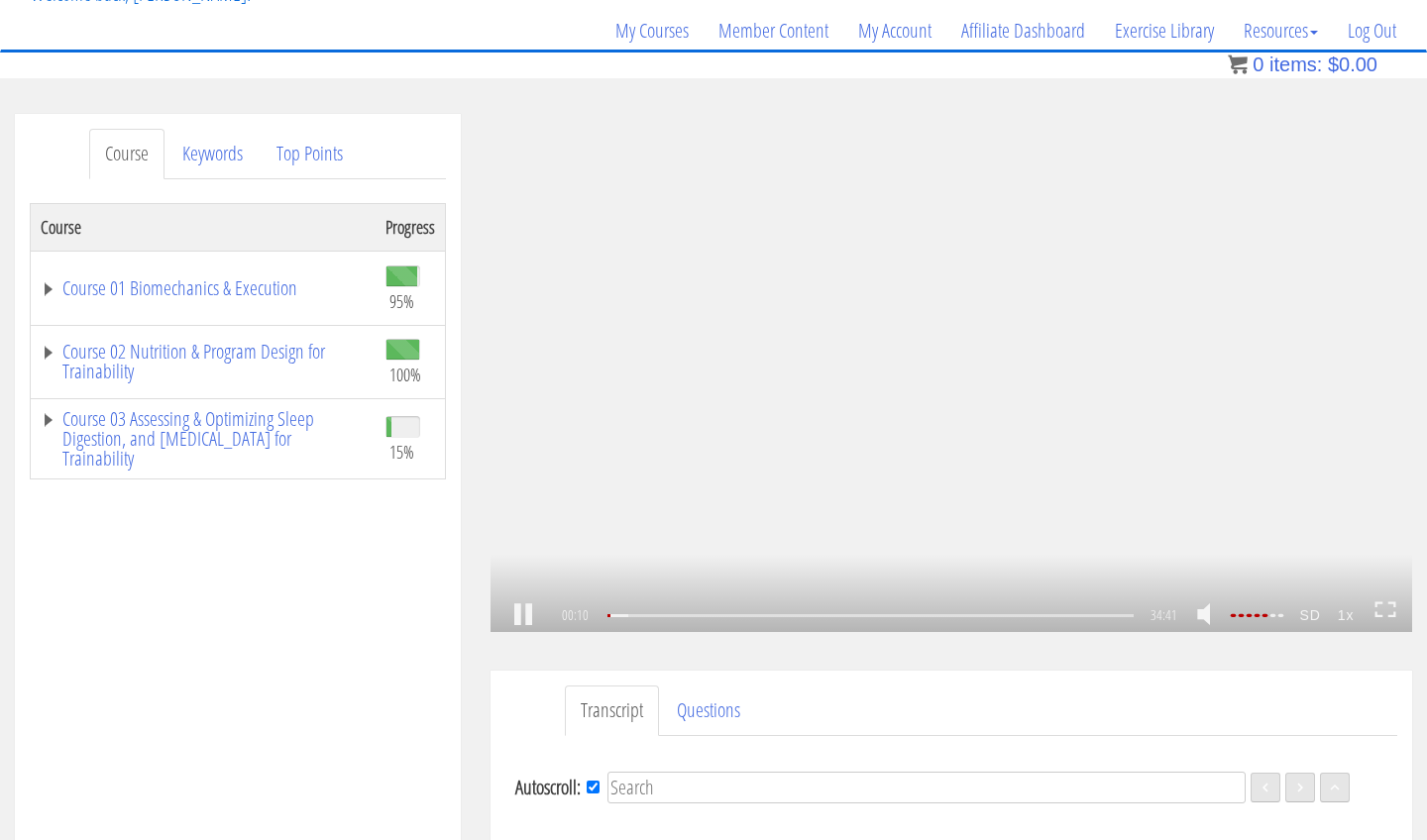 scroll, scrollTop: 58, scrollLeft: 0, axis: vertical 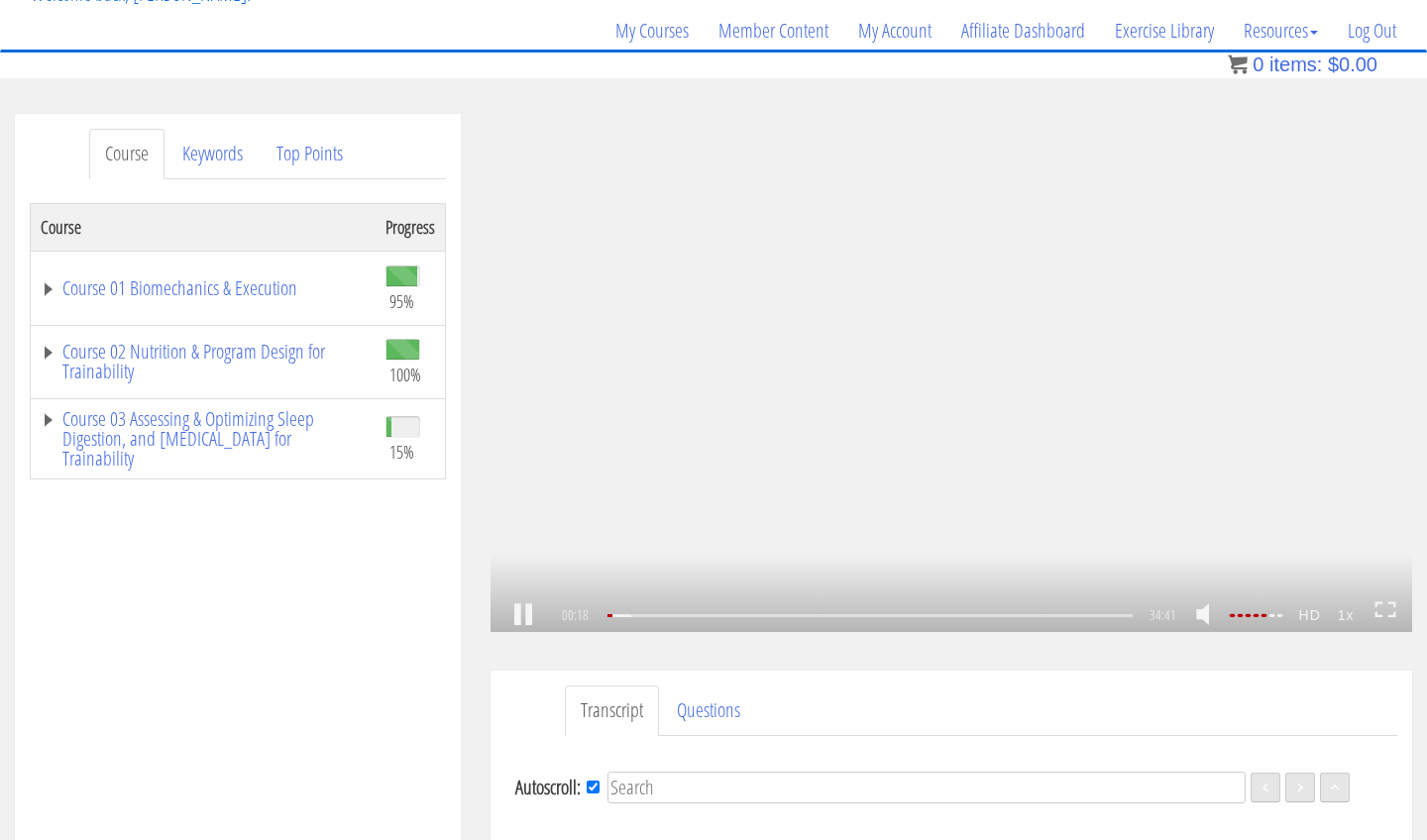 click on "1x" at bounding box center (1346, 615) 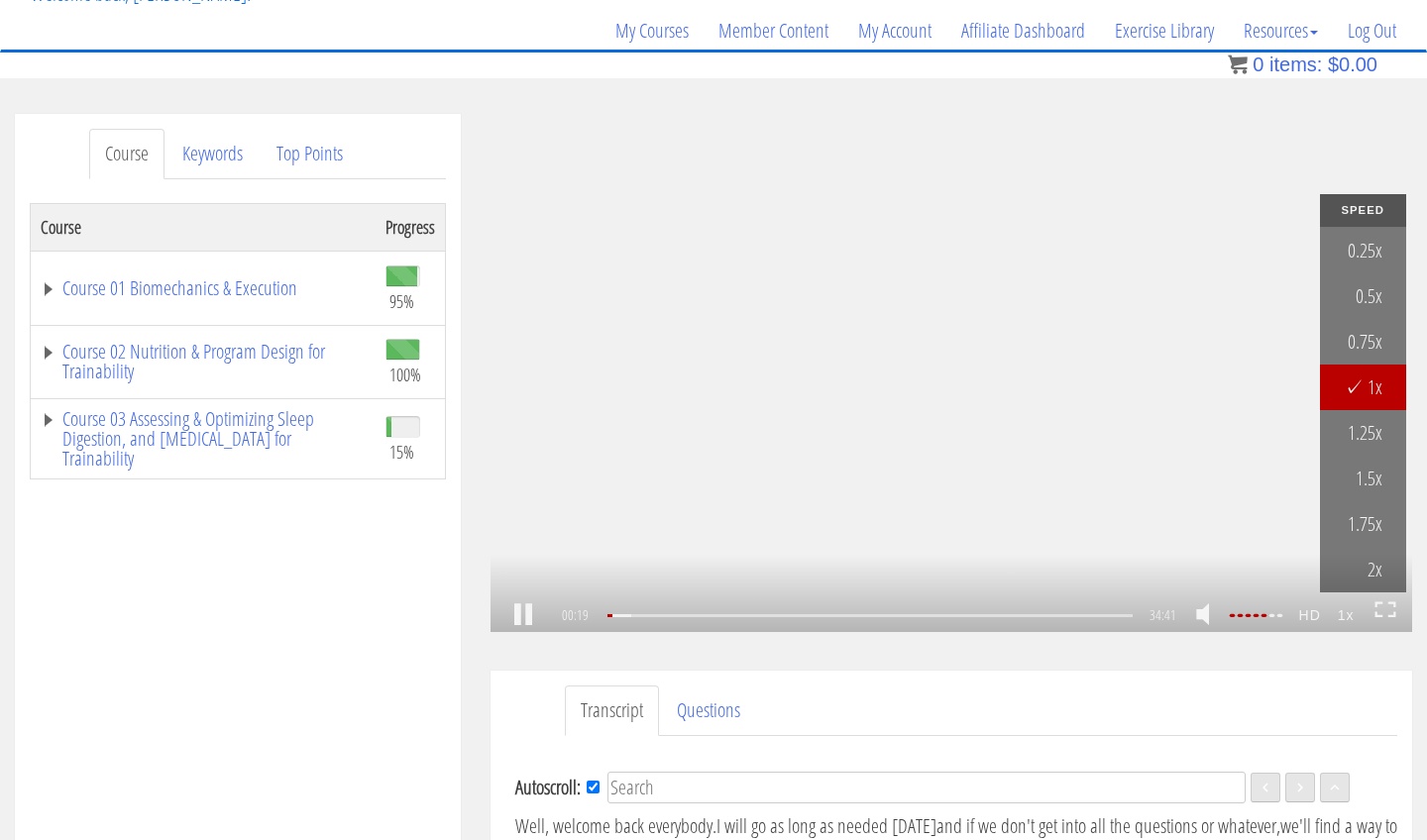 scroll, scrollTop: 89, scrollLeft: 0, axis: vertical 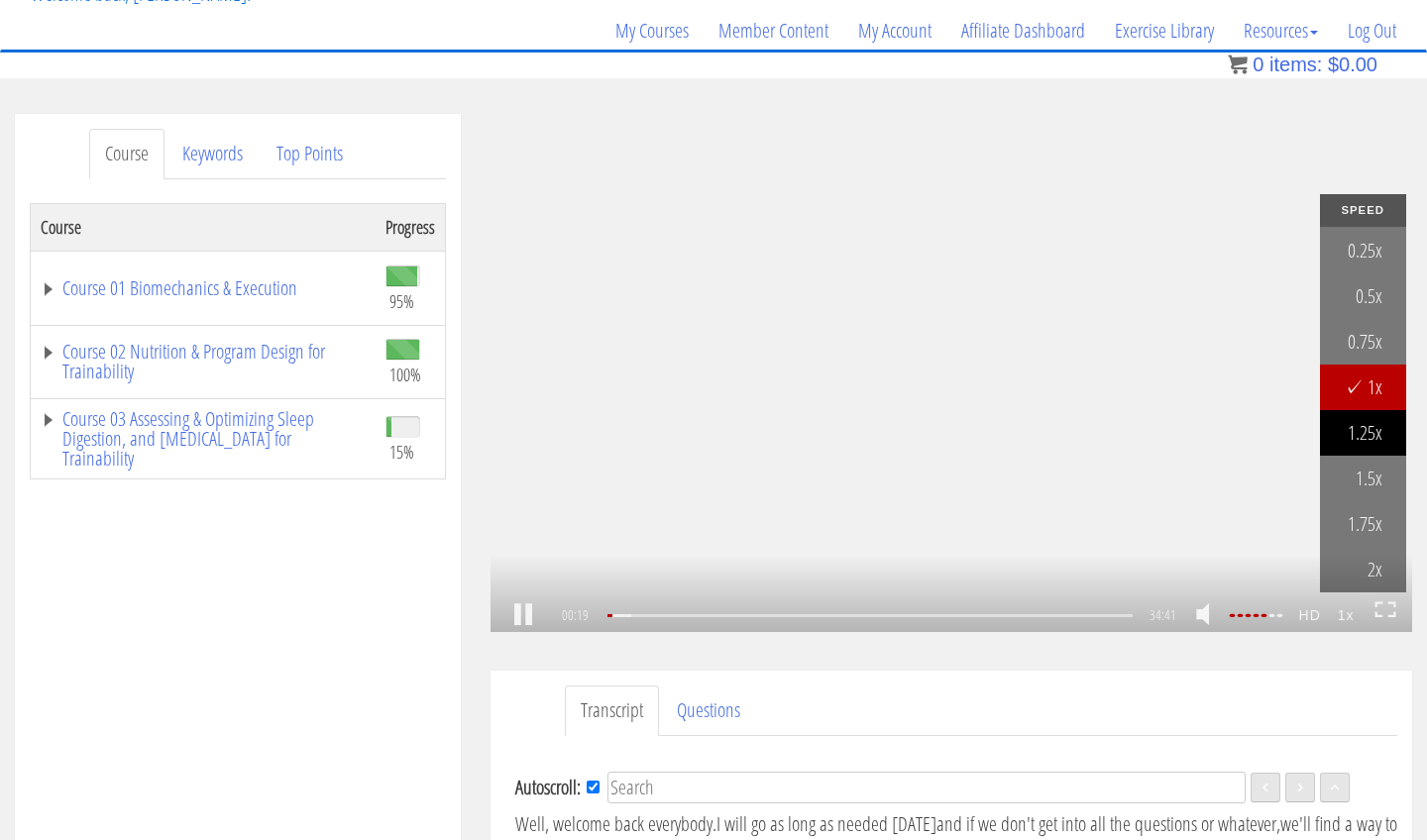 click on "1.25x" at bounding box center [1363, 433] 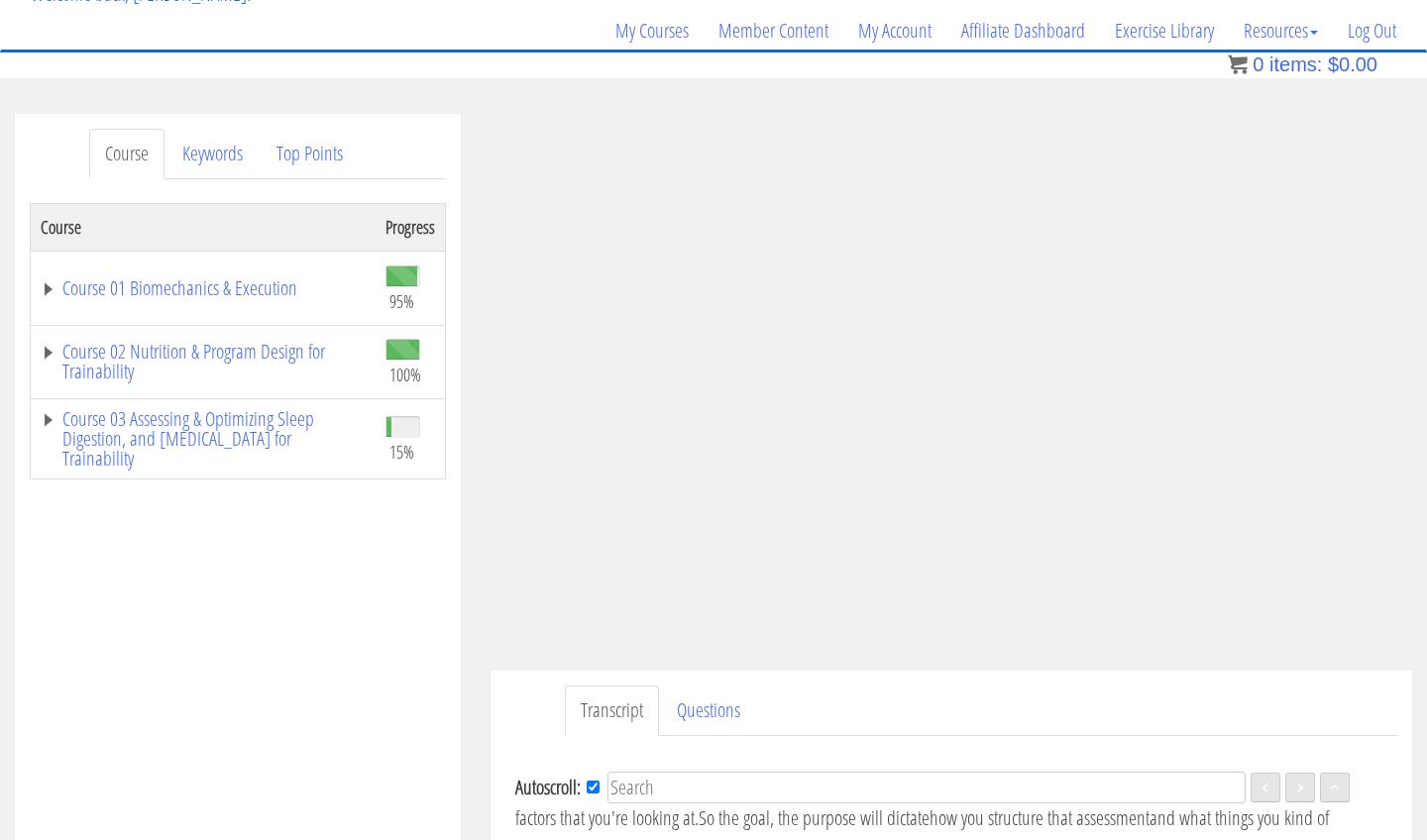 scroll, scrollTop: 304, scrollLeft: 0, axis: vertical 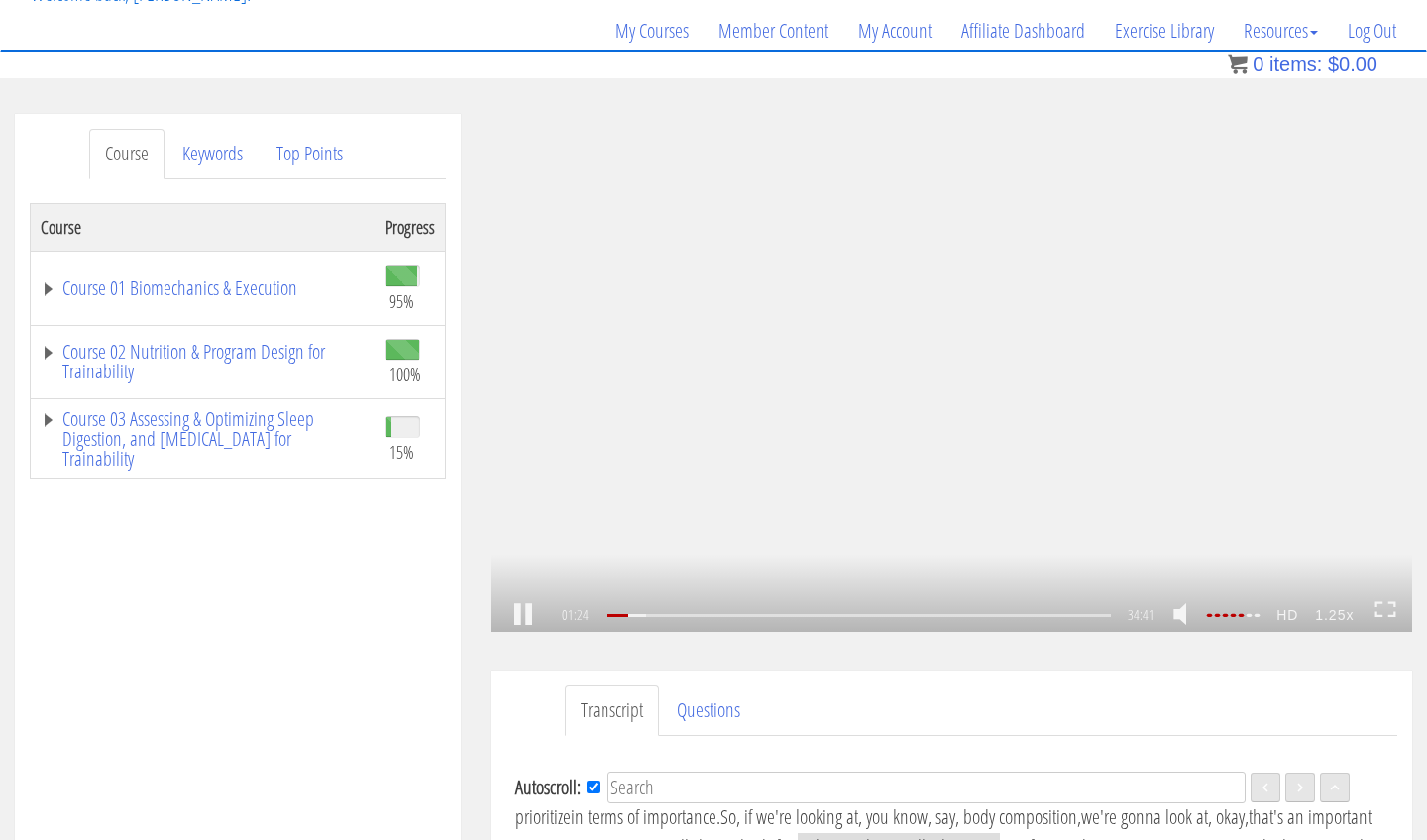 click on "1.25x
.a{fill:#000;opacity:0.65;}.b{fill:#fff;opacity:1.0;}
.fp-color-play{opacity:0.65;}.controlbutton{fill:#fff;}
.fp-color-play{opacity:0.65;}.controlbutton{fill:#fff;}
.controlbuttonbg{opacity:0.65;}.controlbutton{fill:#fff;}
.fp-color-play{opacity:0.65;}.rect{fill:#fff;}
.fp-color-play{opacity:0.65;}.rect{fill:#fff;}
.fp-color-play{opacity:0.65;}.rect{fill:#fff;}
.fp-color-play{opacity:0.65;}.rect{fill:#fff;}
01:24                              27:03                                           34:41              33:18                                                                                                                                                                    CC HD" at bounding box center (951, 372) 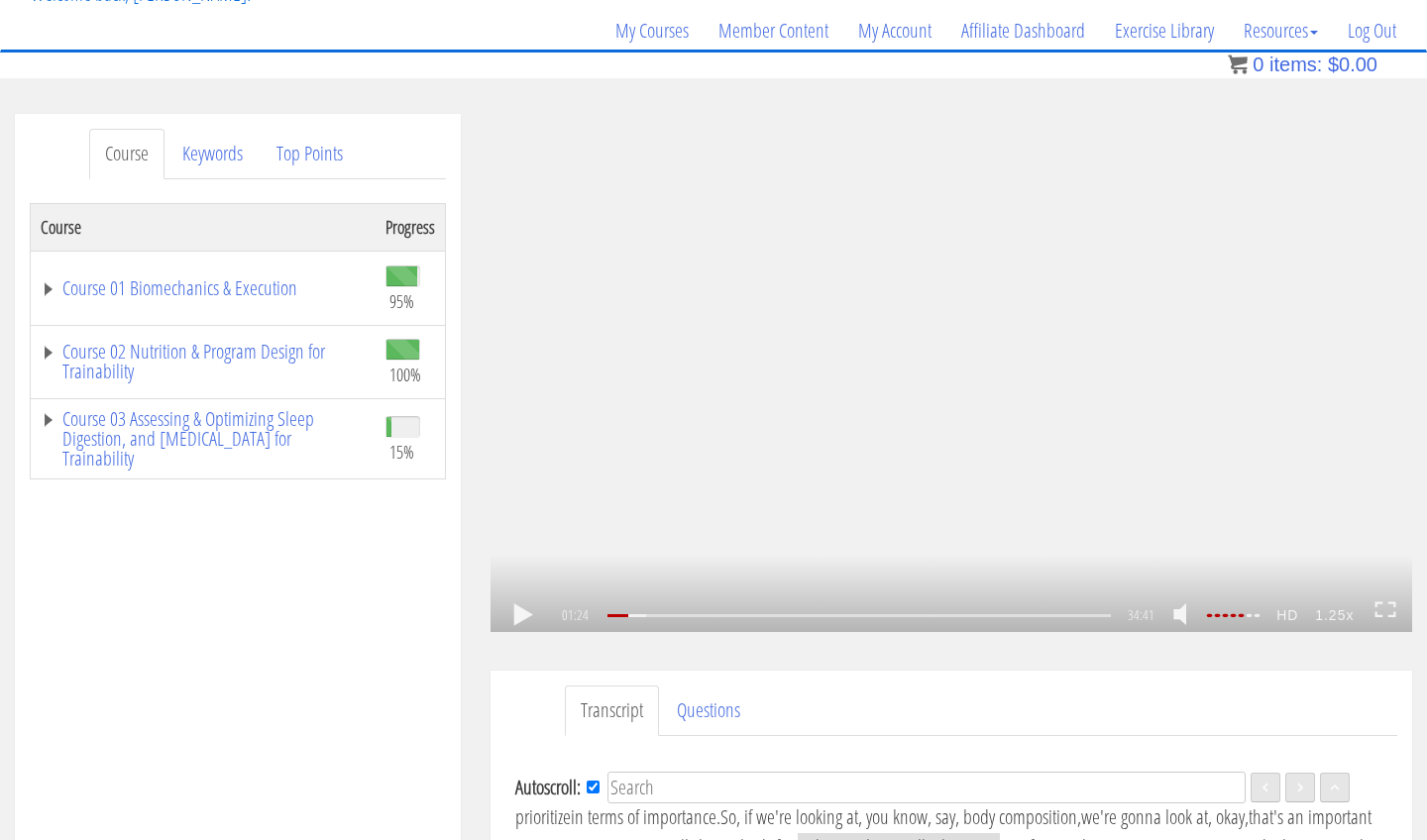 click on "1.25x
.a{fill:#000;opacity:0.65;}.b{fill:#fff;opacity:1.0;}
.fp-color-play{opacity:0.65;}.controlbutton{fill:#fff;}
.fp-color-play{opacity:0.65;}.controlbutton{fill:#fff;}
.controlbuttonbg{opacity:0.65;}.controlbutton{fill:#fff;}
.fp-color-play{opacity:0.65;}.rect{fill:#fff;}
.fp-color-play{opacity:0.65;}.rect{fill:#fff;}
.fp-color-play{opacity:0.65;}.rect{fill:#fff;}
.fp-color-play{opacity:0.65;}.rect{fill:#fff;}
01:24                              27:03                                           34:41              33:17                                                                                                                                                                    CC HD" at bounding box center [951, 372] 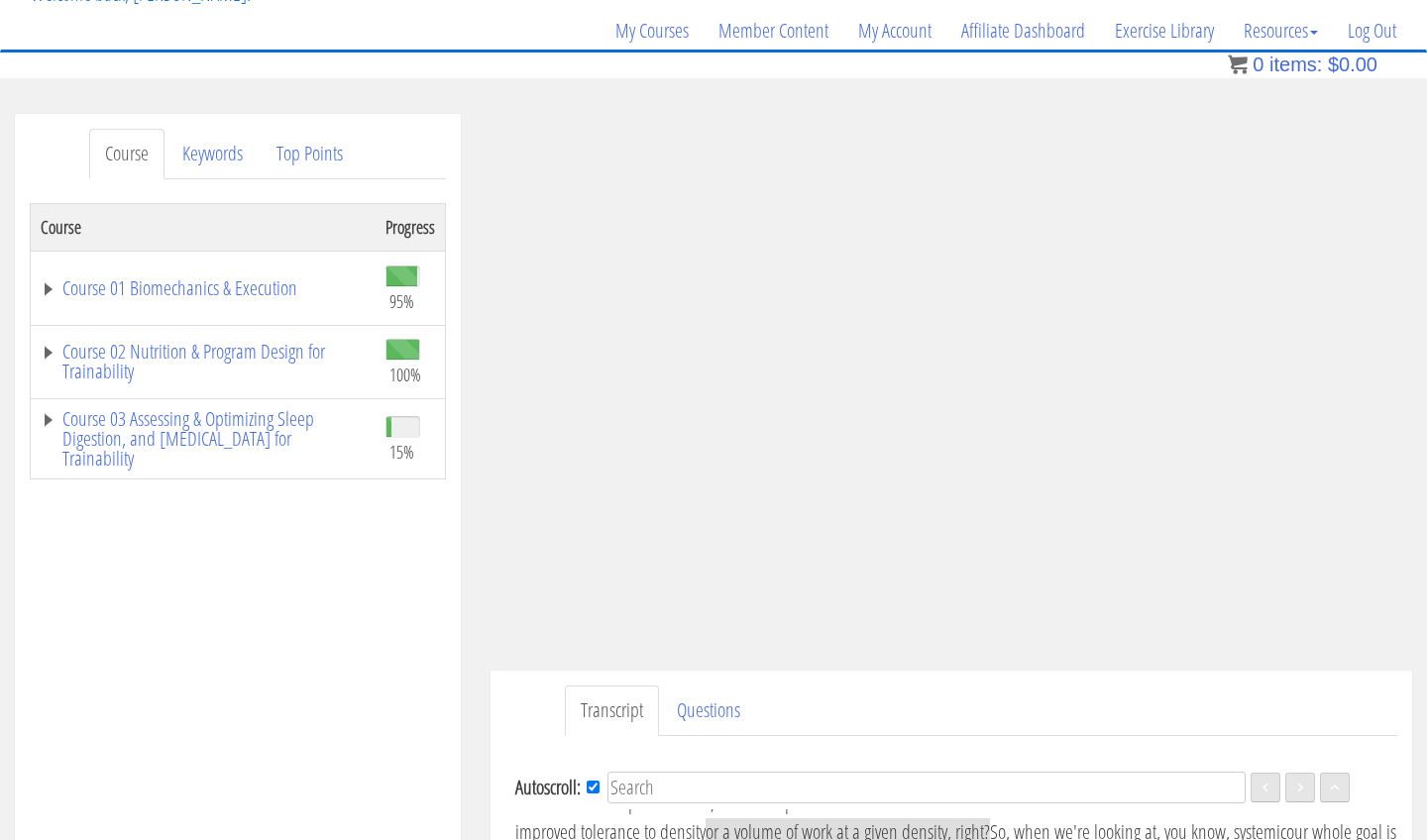scroll, scrollTop: 1102, scrollLeft: 0, axis: vertical 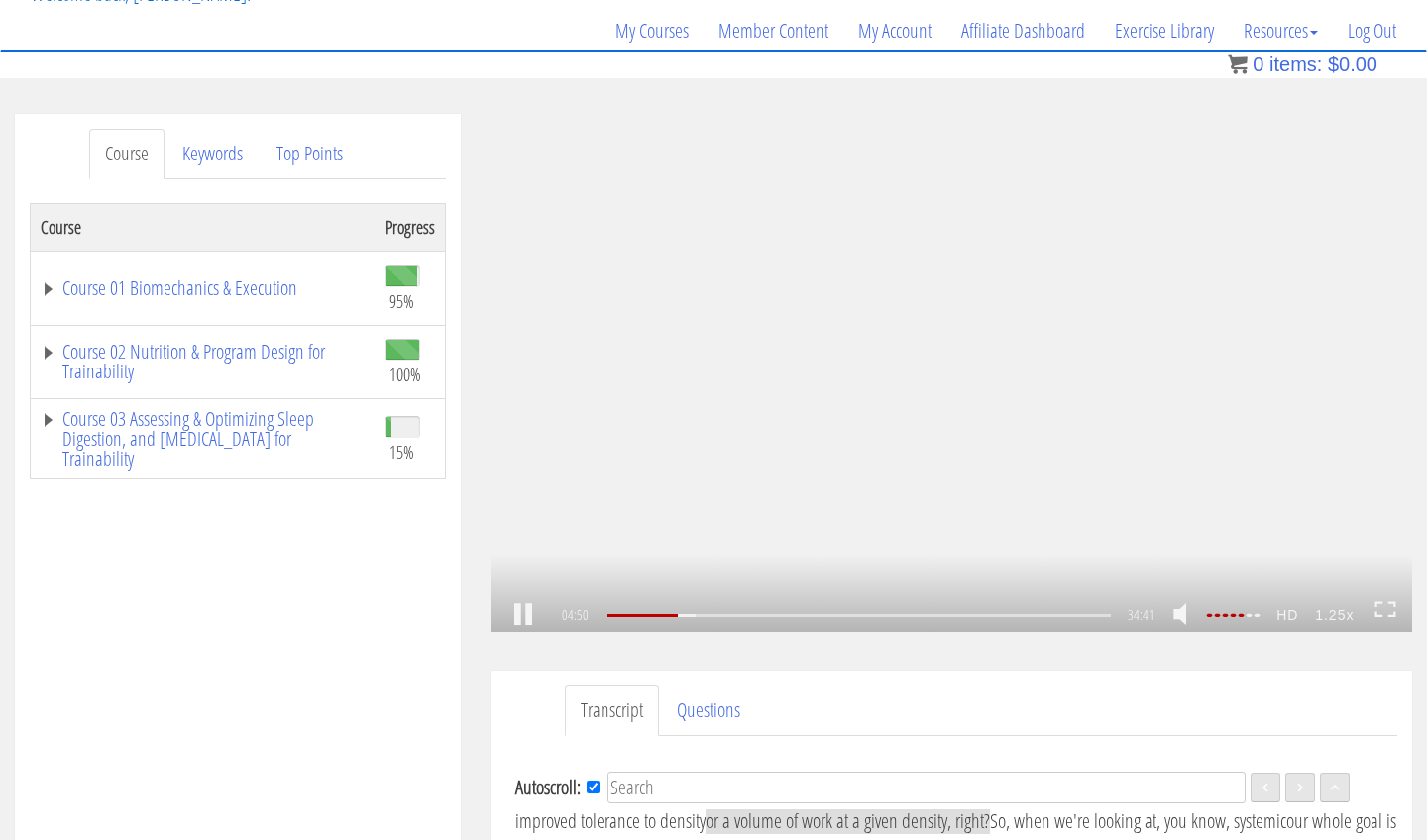 click on "1.25x
.a{fill:#000;opacity:0.65;}.b{fill:#fff;opacity:1.0;}
.fp-color-play{opacity:0.65;}.controlbutton{fill:#fff;}
.fp-color-play{opacity:0.65;}.controlbutton{fill:#fff;}
.controlbuttonbg{opacity:0.65;}.controlbutton{fill:#fff;}
.fp-color-play{opacity:0.65;}.rect{fill:#fff;}
.fp-color-play{opacity:0.65;}.rect{fill:#fff;}
.fp-color-play{opacity:0.65;}.rect{fill:#fff;}
.fp-color-play{opacity:0.65;}.rect{fill:#fff;}
04:50                              27:03                                           34:41              29:51                                                                                                                                                                    CC HD" at bounding box center [951, 372] 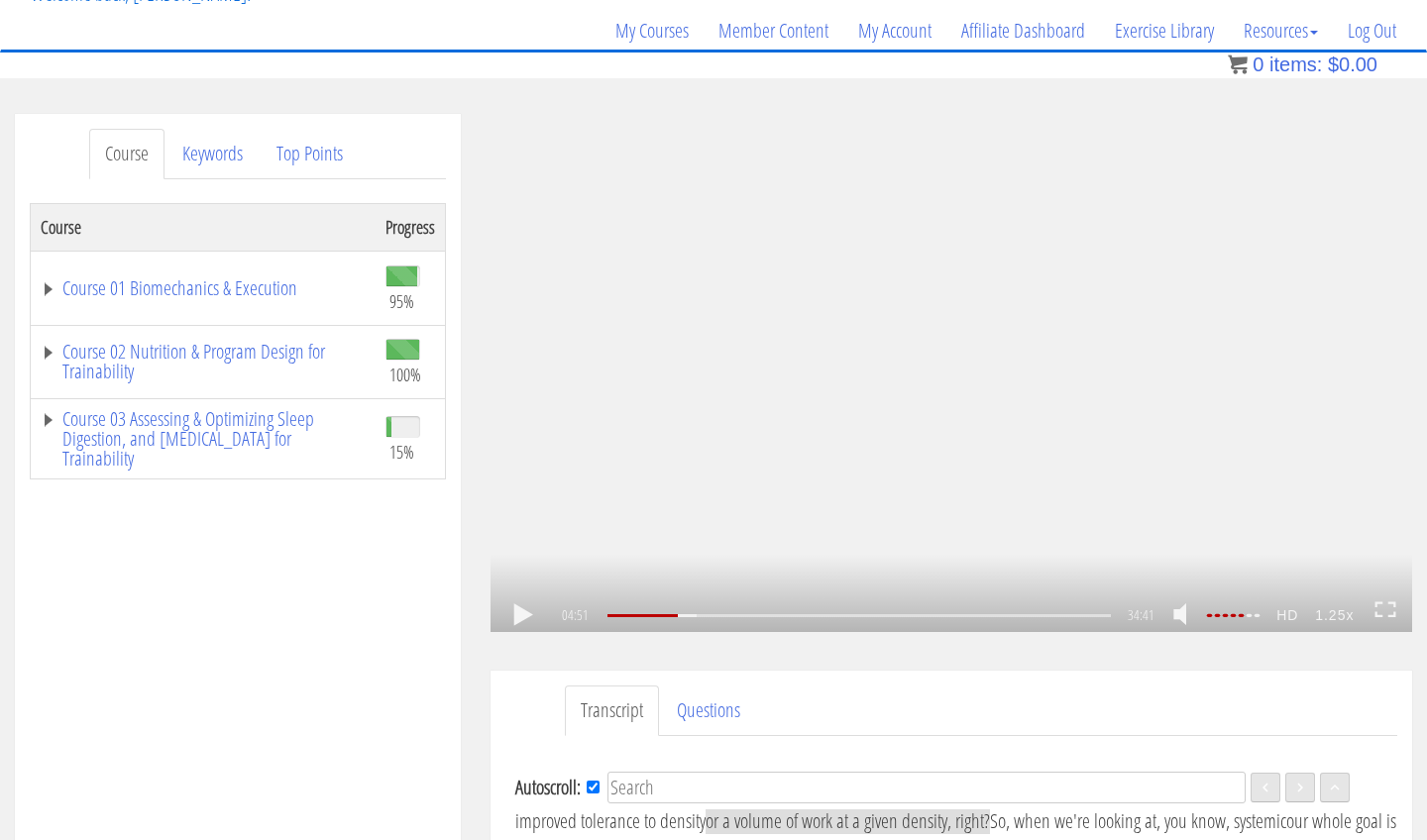 click on "1.25x
.a{fill:#000;opacity:0.65;}.b{fill:#fff;opacity:1.0;}
.fp-color-play{opacity:0.65;}.controlbutton{fill:#fff;}
.fp-color-play{opacity:0.65;}.controlbutton{fill:#fff;}
.controlbuttonbg{opacity:0.65;}.controlbutton{fill:#fff;}
.fp-color-play{opacity:0.65;}.rect{fill:#fff;}
.fp-color-play{opacity:0.65;}.rect{fill:#fff;}
.fp-color-play{opacity:0.65;}.rect{fill:#fff;}
.fp-color-play{opacity:0.65;}.rect{fill:#fff;}
04:51                              27:03                                           34:41              29:51                                                                                                                                                                    CC HD" at bounding box center (951, 372) 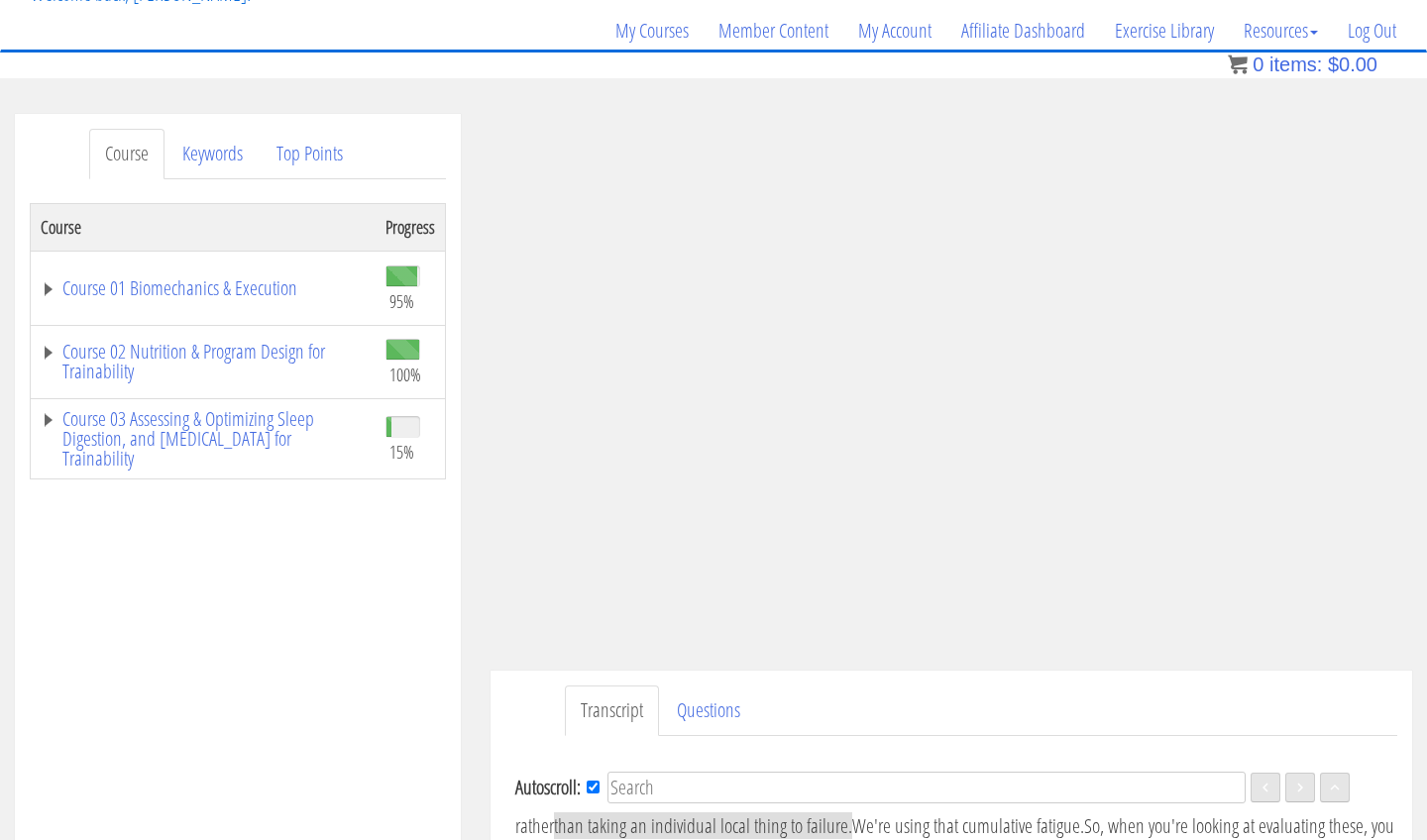 scroll, scrollTop: 1195, scrollLeft: 0, axis: vertical 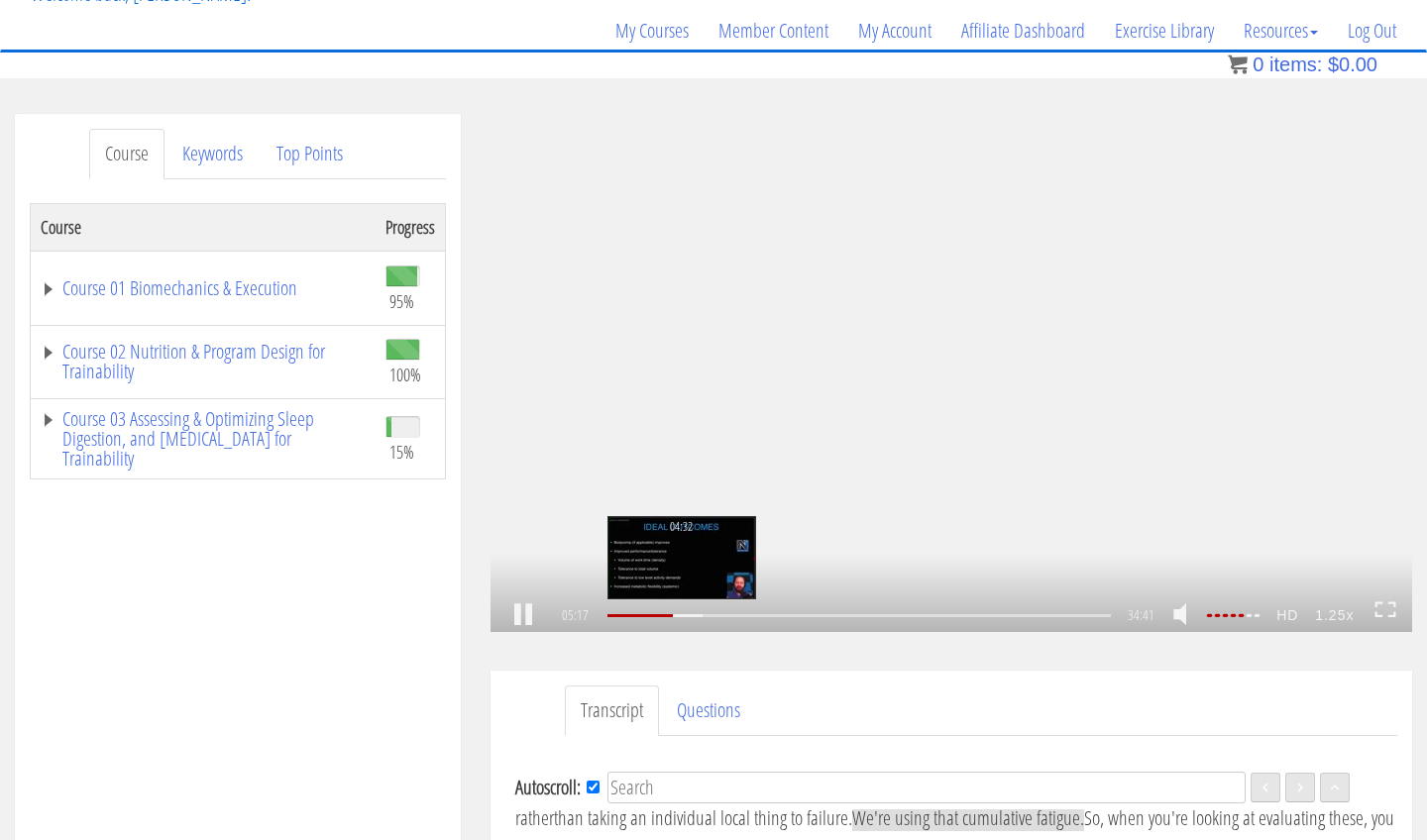 click on "04:32" at bounding box center (859, 615) 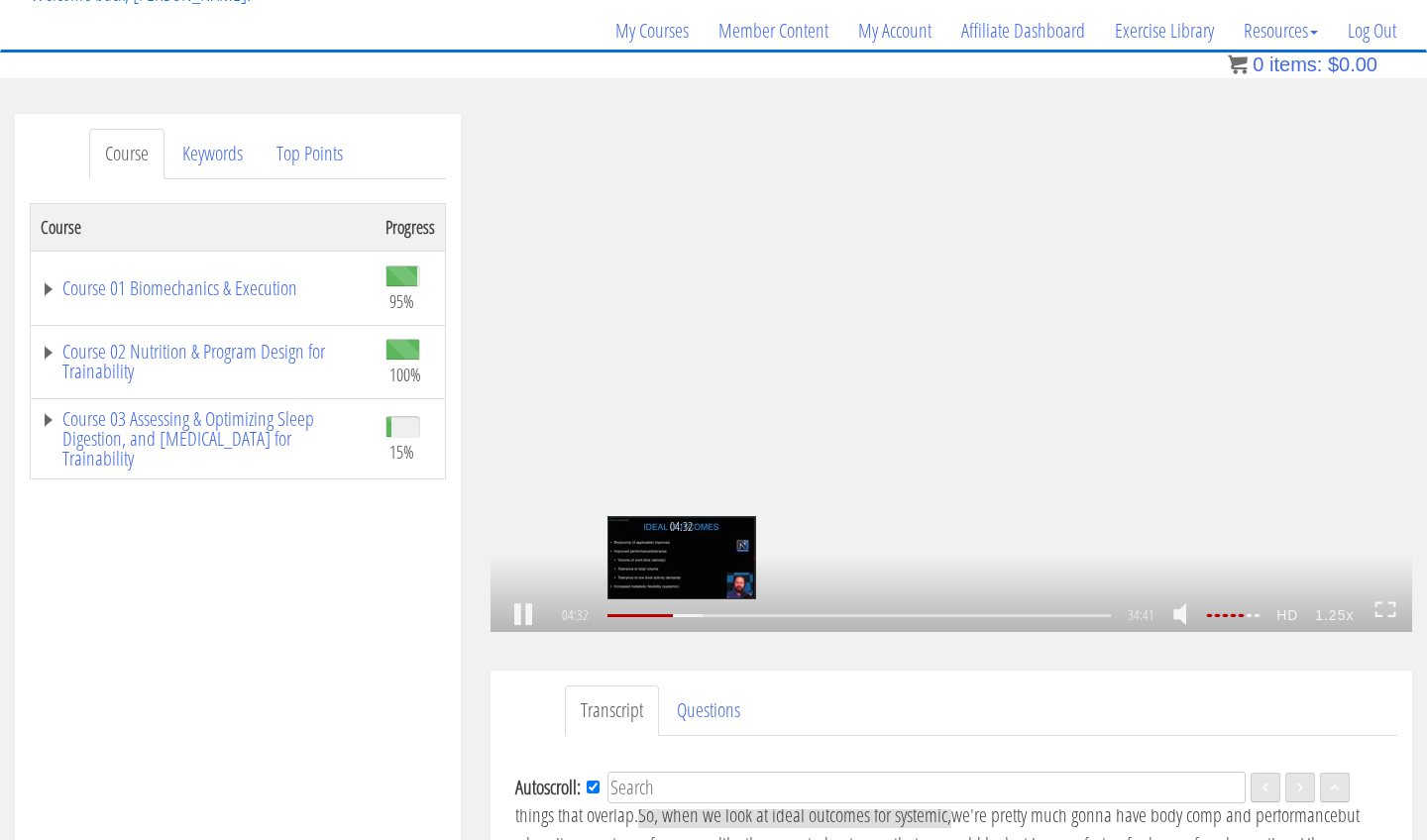scroll, scrollTop: 1041, scrollLeft: 0, axis: vertical 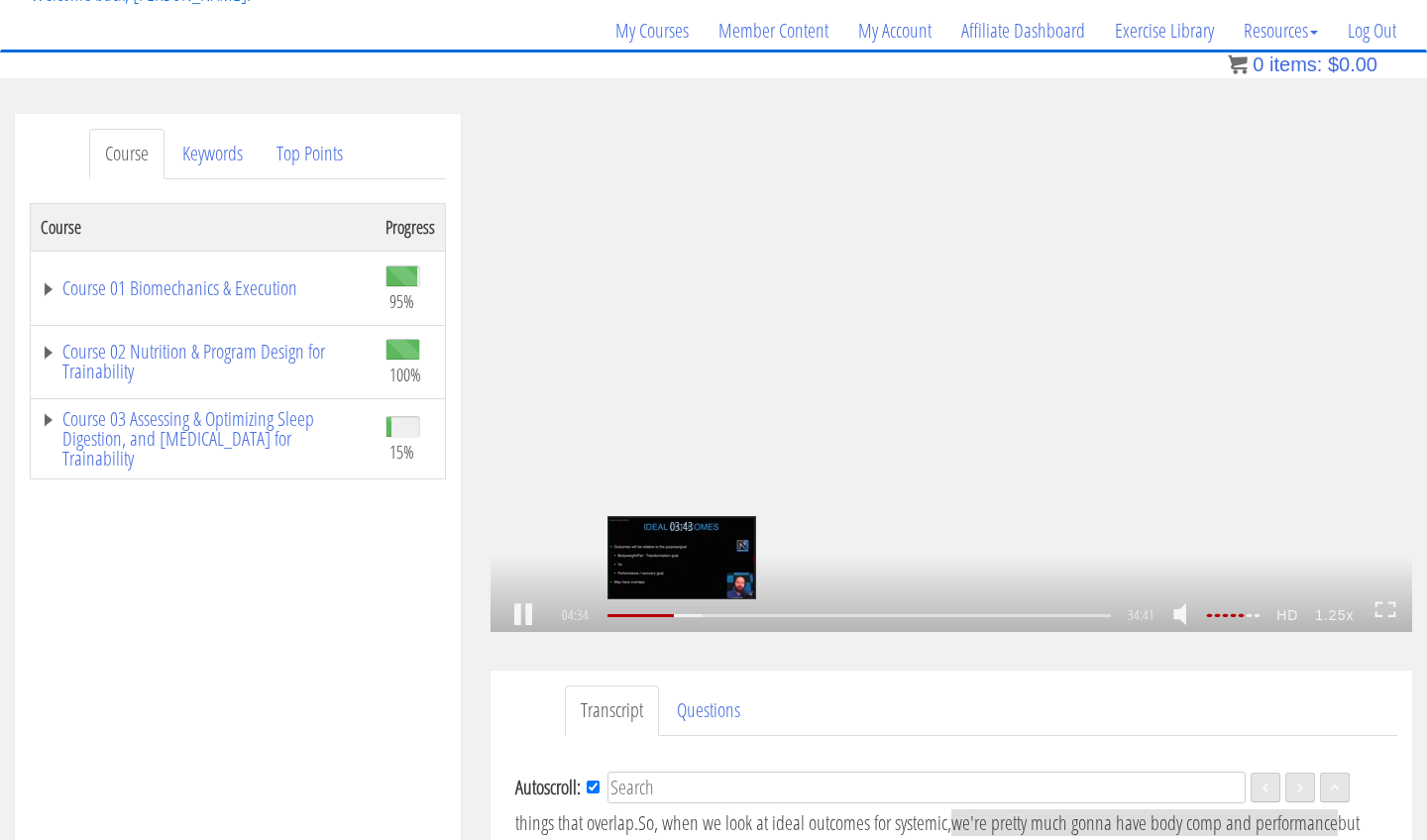 click on "03:43" at bounding box center [859, 615] 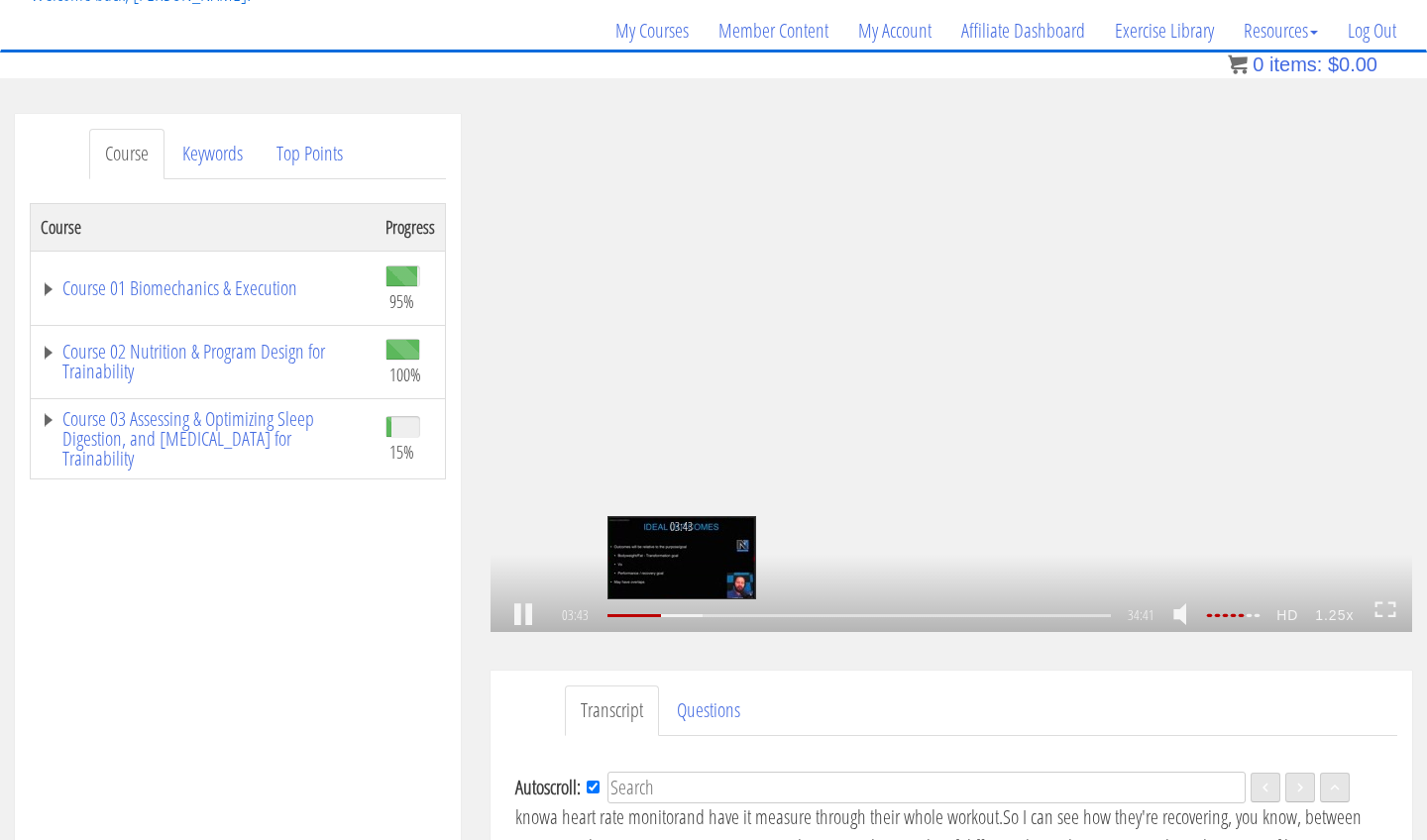 scroll, scrollTop: 857, scrollLeft: 0, axis: vertical 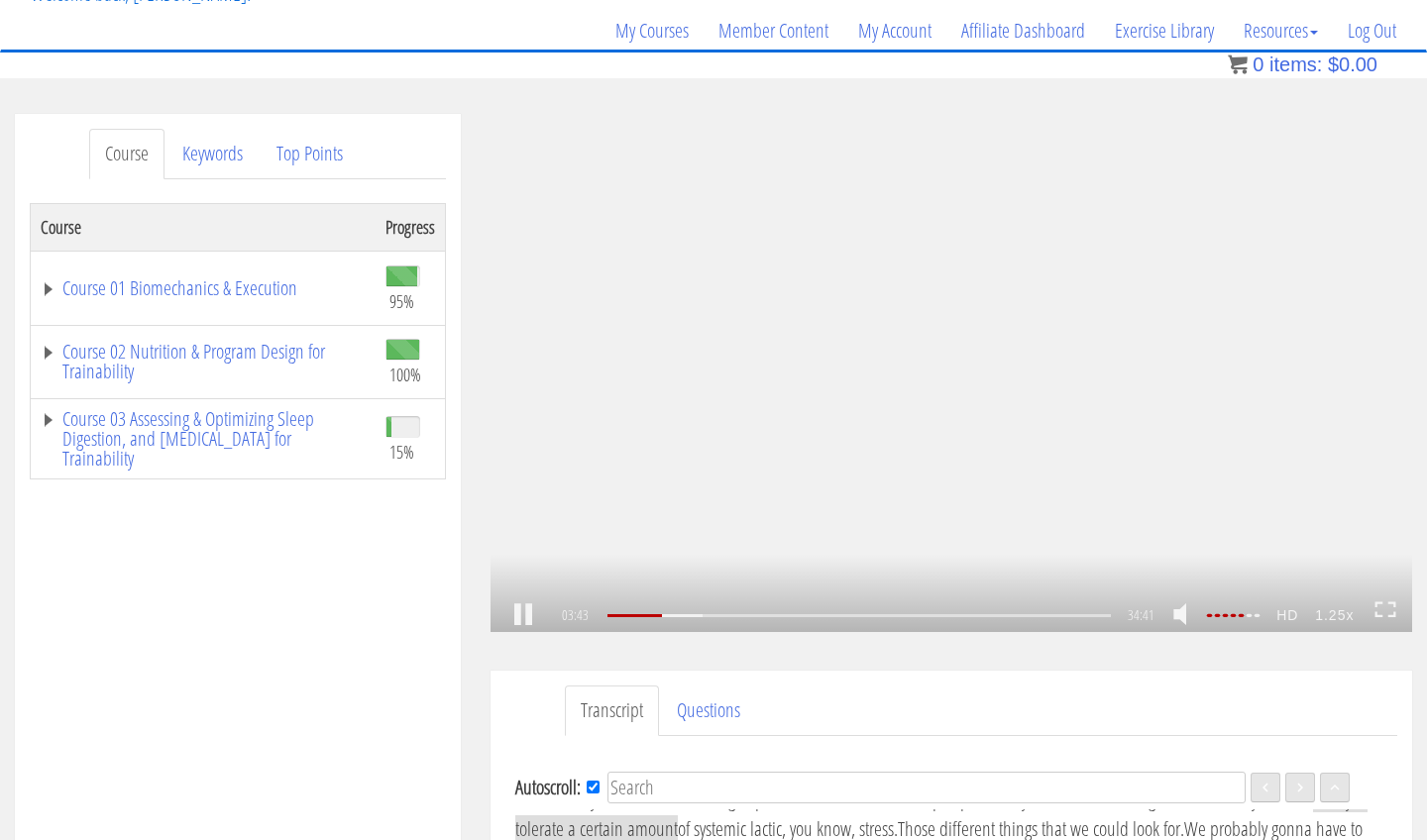 click on "1.25x
.a{fill:#000;opacity:0.65;}.b{fill:#fff;opacity:1.0;}
.fp-color-play{opacity:0.65;}.controlbutton{fill:#fff;}
.fp-color-play{opacity:0.65;}.controlbutton{fill:#fff;}
.controlbuttonbg{opacity:0.65;}.controlbutton{fill:#fff;}
.fp-color-play{opacity:0.65;}.rect{fill:#fff;}
.fp-color-play{opacity:0.65;}.rect{fill:#fff;}
.fp-color-play{opacity:0.65;}.rect{fill:#fff;}
.fp-color-play{opacity:0.65;}.rect{fill:#fff;}
03:43                              06:29                                           34:41              30:58                                                                                                                                                                    CC HD" at bounding box center [951, 372] 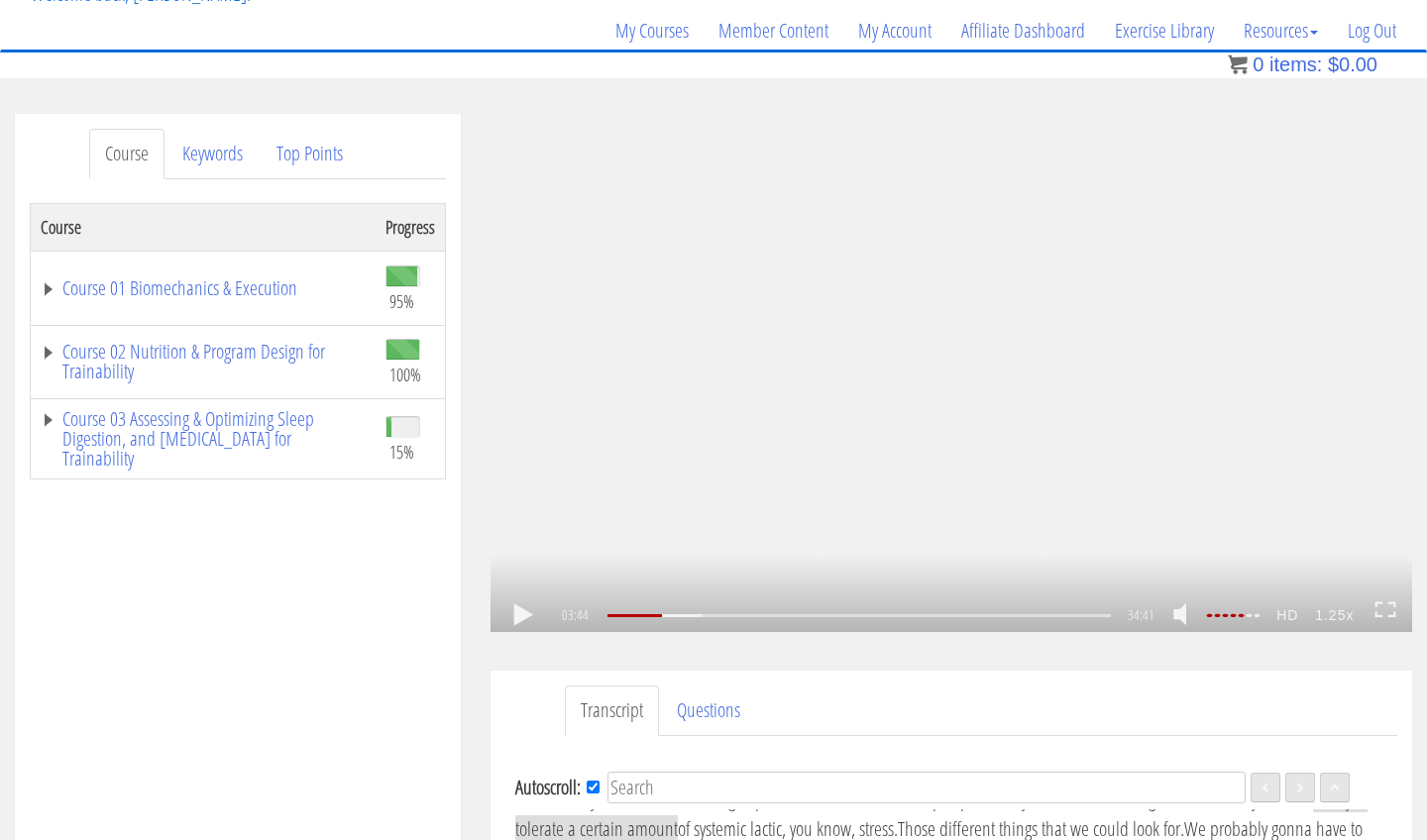 click on "1.25x
.a{fill:#000;opacity:0.65;}.b{fill:#fff;opacity:1.0;}
.fp-color-play{opacity:0.65;}.controlbutton{fill:#fff;}
.fp-color-play{opacity:0.65;}.controlbutton{fill:#fff;}
.controlbuttonbg{opacity:0.65;}.controlbutton{fill:#fff;}
.fp-color-play{opacity:0.65;}.rect{fill:#fff;}
.fp-color-play{opacity:0.65;}.rect{fill:#fff;}
.fp-color-play{opacity:0.65;}.rect{fill:#fff;}
.fp-color-play{opacity:0.65;}.rect{fill:#fff;}
03:44                              06:29                                           34:41              30:58                                                                                                                                                                    CC HD" at bounding box center [951, 372] 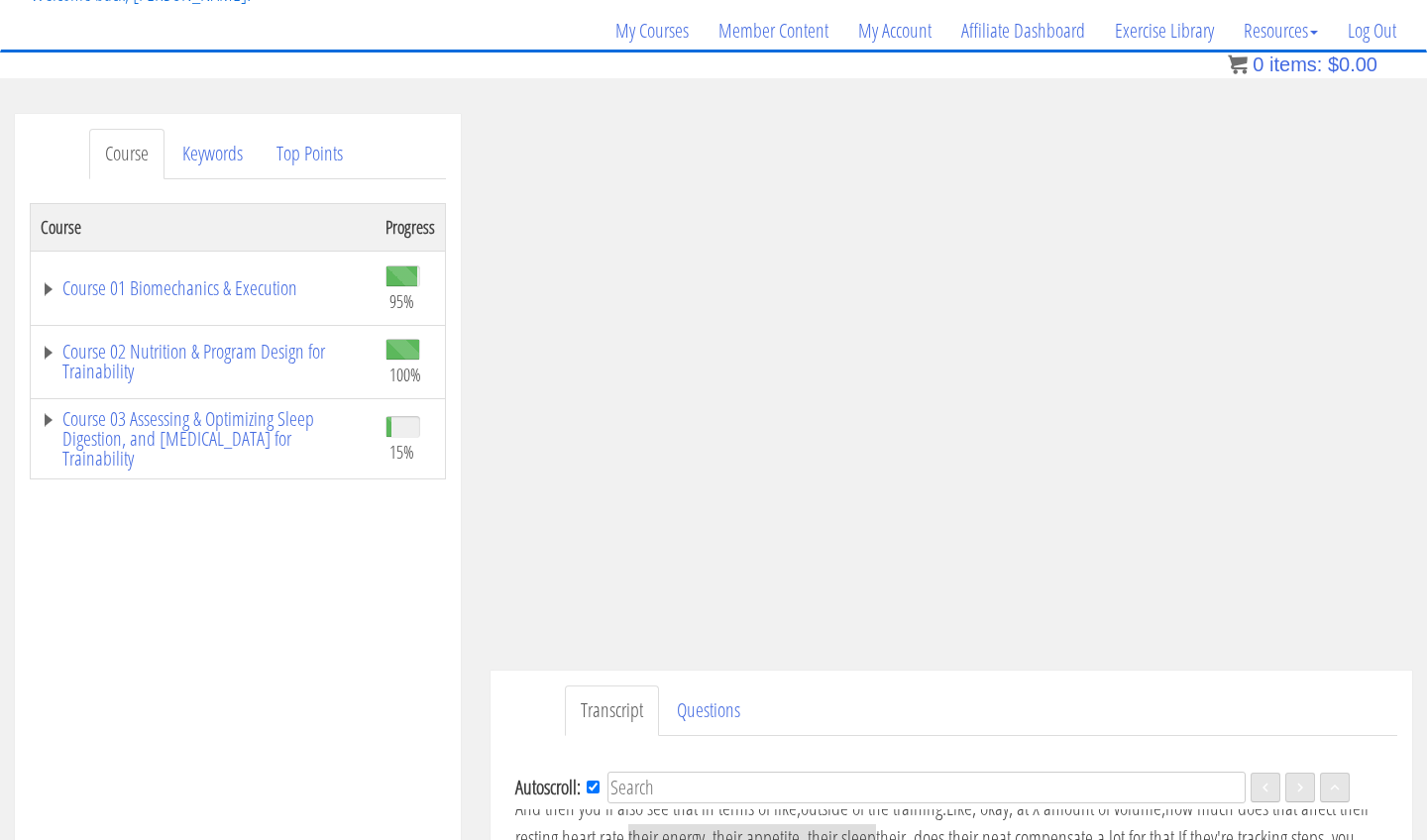 scroll, scrollTop: 1532, scrollLeft: 0, axis: vertical 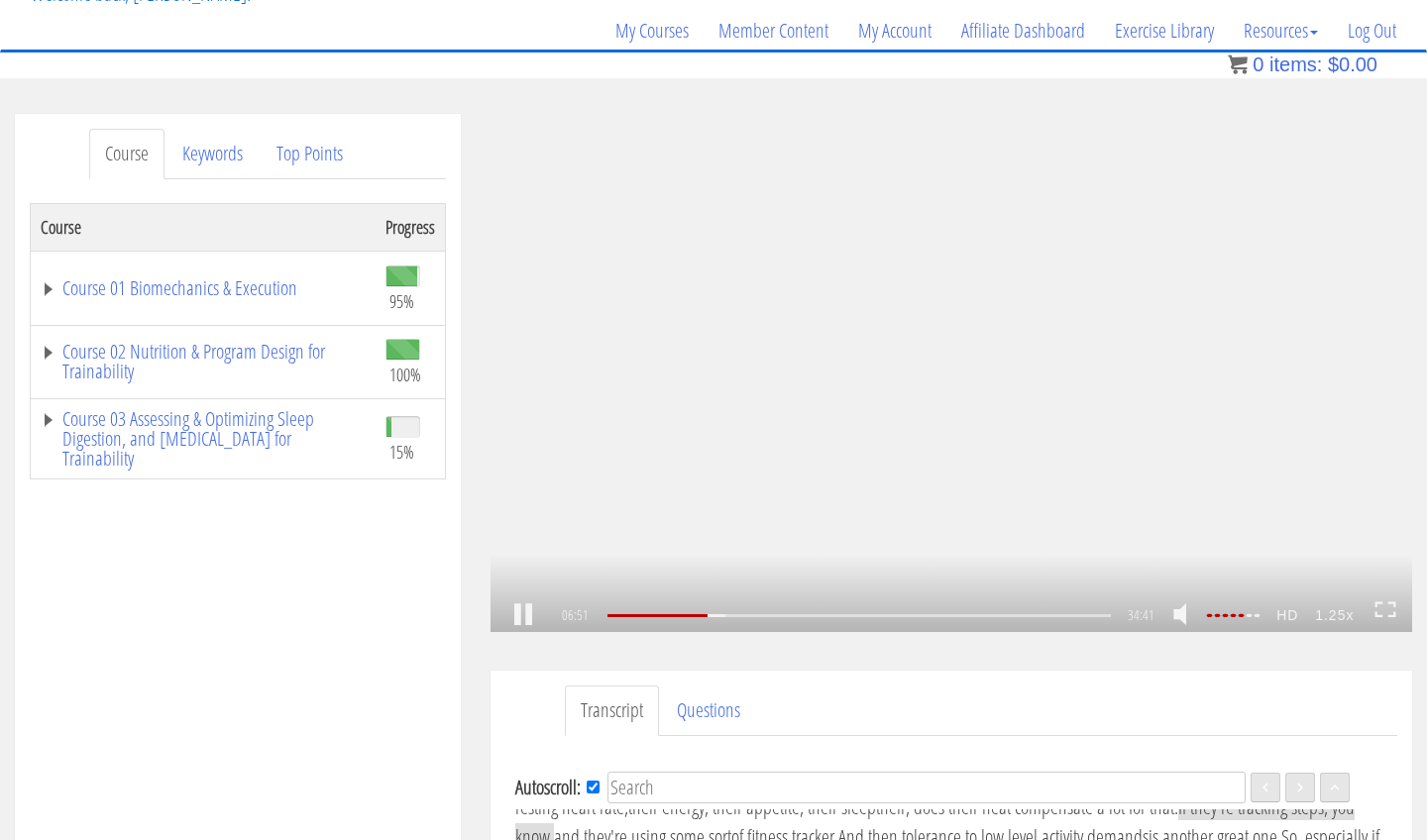 click on "1.25x
.a{fill:#000;opacity:0.65;}.b{fill:#fff;opacity:1.0;}
.fp-color-play{opacity:0.65;}.controlbutton{fill:#fff;}
.fp-color-play{opacity:0.65;}.controlbutton{fill:#fff;}
.controlbuttonbg{opacity:0.65;}.controlbutton{fill:#fff;}
.fp-color-play{opacity:0.65;}.rect{fill:#fff;}
.fp-color-play{opacity:0.65;}.rect{fill:#fff;}
.fp-color-play{opacity:0.65;}.rect{fill:#fff;}
.fp-color-play{opacity:0.65;}.rect{fill:#fff;}
06:51                              06:29                                           34:41              27:50                                                                                                                                                                    CC HD" at bounding box center [951, 372] 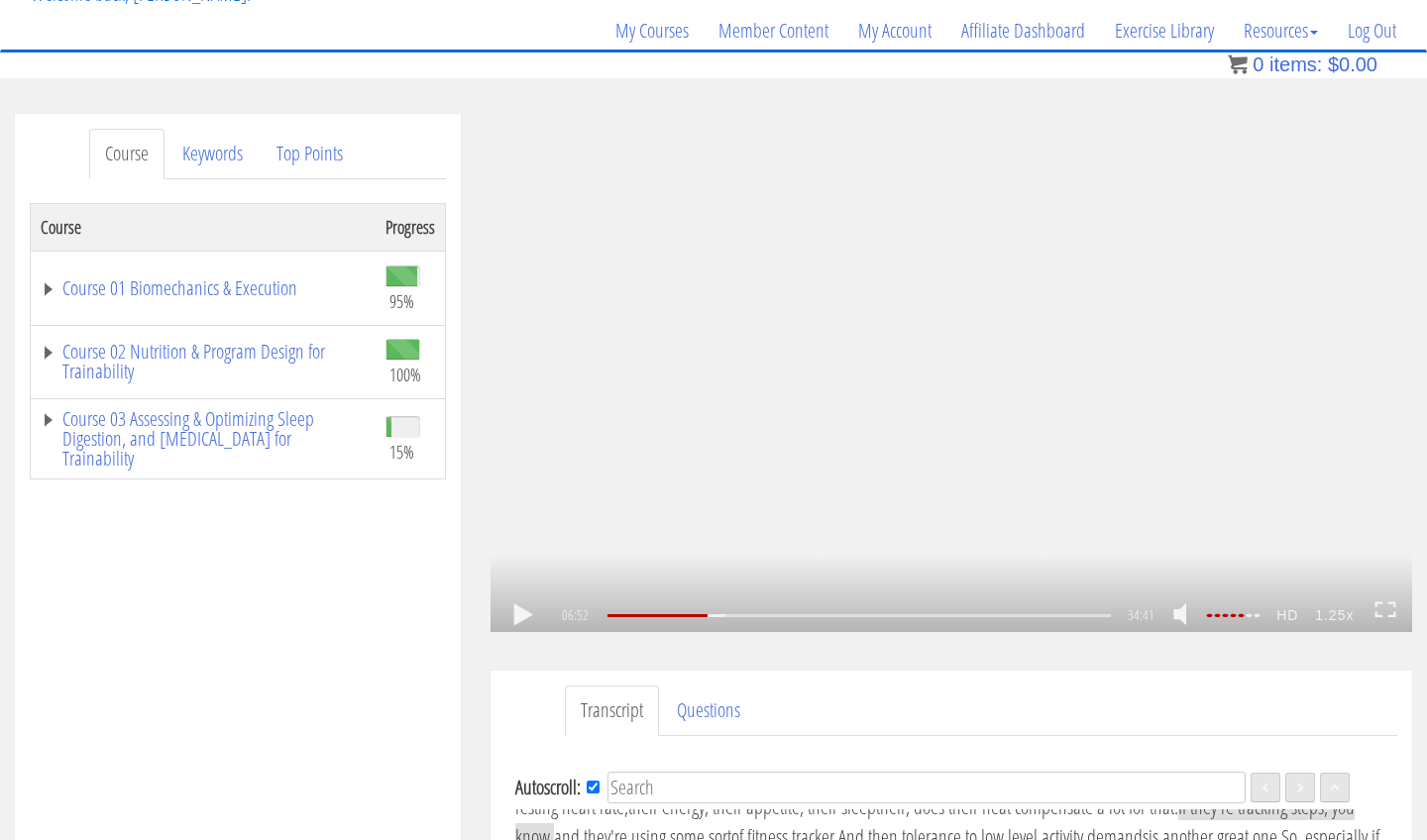 click on "1.25x
.a{fill:#000;opacity:0.65;}.b{fill:#fff;opacity:1.0;}
.fp-color-play{opacity:0.65;}.controlbutton{fill:#fff;}
.fp-color-play{opacity:0.65;}.controlbutton{fill:#fff;}
.controlbuttonbg{opacity:0.65;}.controlbutton{fill:#fff;}
.fp-color-play{opacity:0.65;}.rect{fill:#fff;}
.fp-color-play{opacity:0.65;}.rect{fill:#fff;}
.fp-color-play{opacity:0.65;}.rect{fill:#fff;}
.fp-color-play{opacity:0.65;}.rect{fill:#fff;}
06:52                              06:29                                           34:41              27:50                                                                                                                                                                    CC HD" at bounding box center [951, 372] 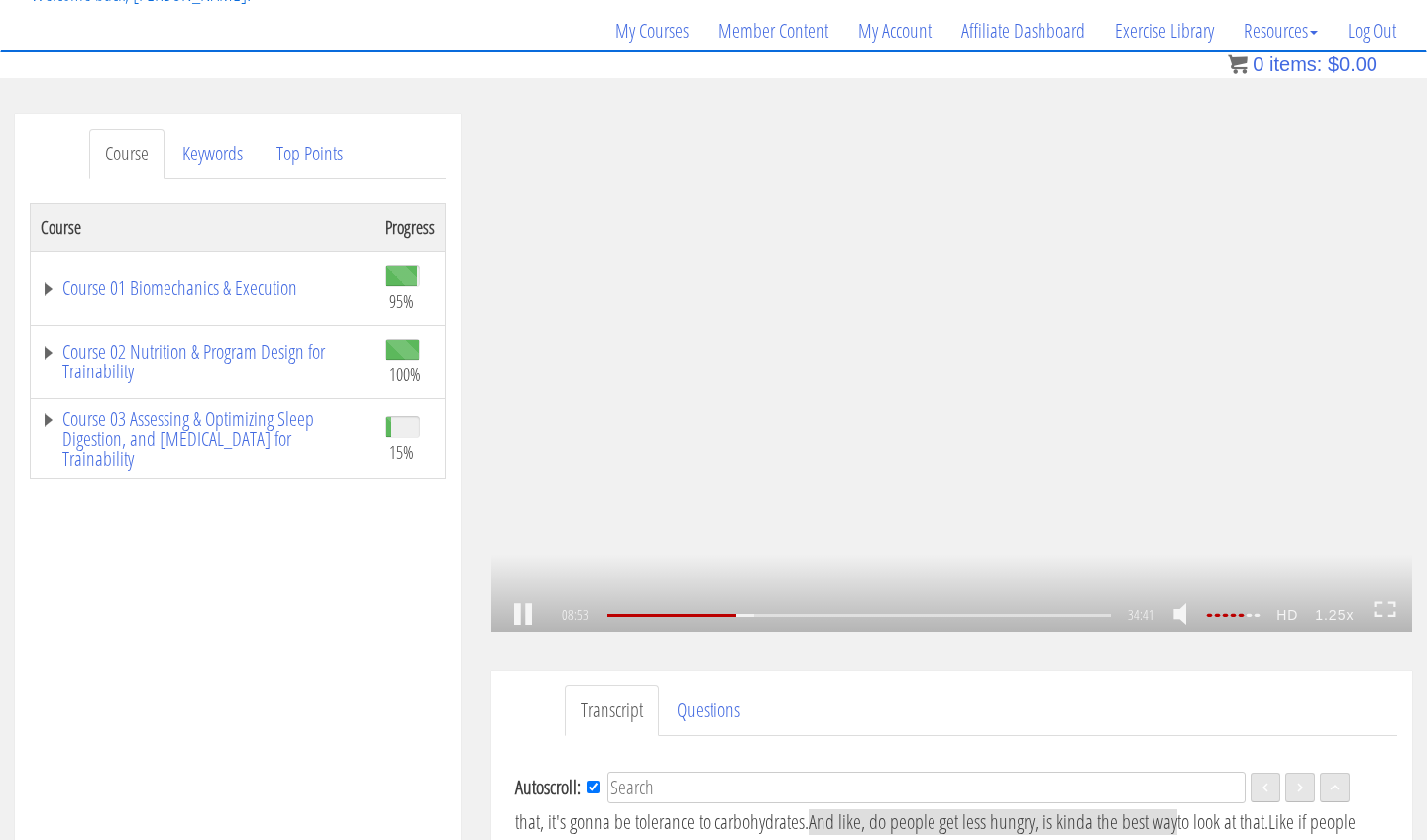 scroll, scrollTop: 2024, scrollLeft: 0, axis: vertical 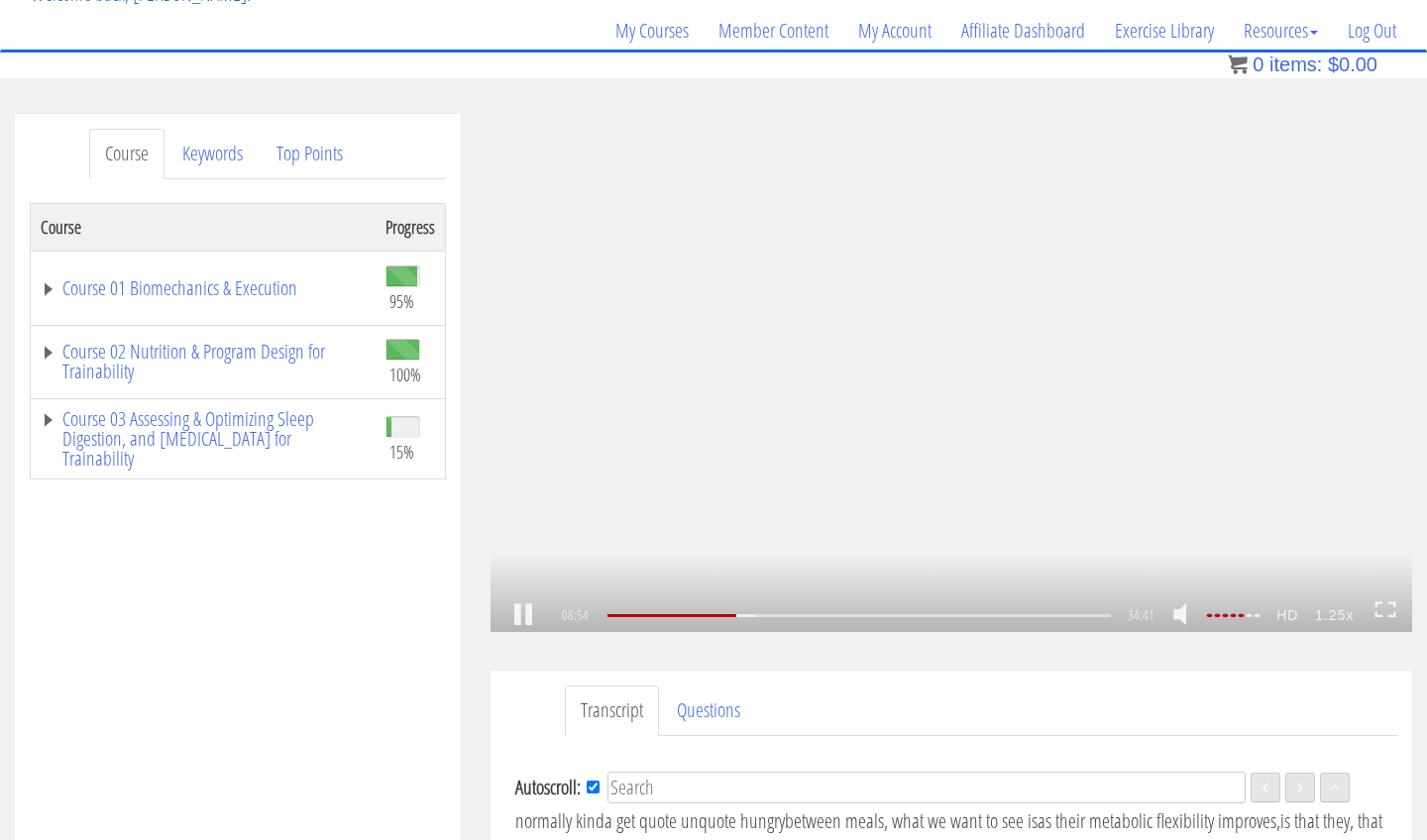 click on "1.25x
.a{fill:#000;opacity:0.65;}.b{fill:#fff;opacity:1.0;}
.fp-color-play{opacity:0.65;}.controlbutton{fill:#fff;}
.fp-color-play{opacity:0.65;}.controlbutton{fill:#fff;}
.controlbuttonbg{opacity:0.65;}.controlbutton{fill:#fff;}
.fp-color-play{opacity:0.65;}.rect{fill:#fff;}
.fp-color-play{opacity:0.65;}.rect{fill:#fff;}
.fp-color-play{opacity:0.65;}.rect{fill:#fff;}
.fp-color-play{opacity:0.65;}.rect{fill:#fff;}
08:54                              06:29                                           34:41              25:48                                                                                                                                                                    CC HD" at bounding box center [951, 372] 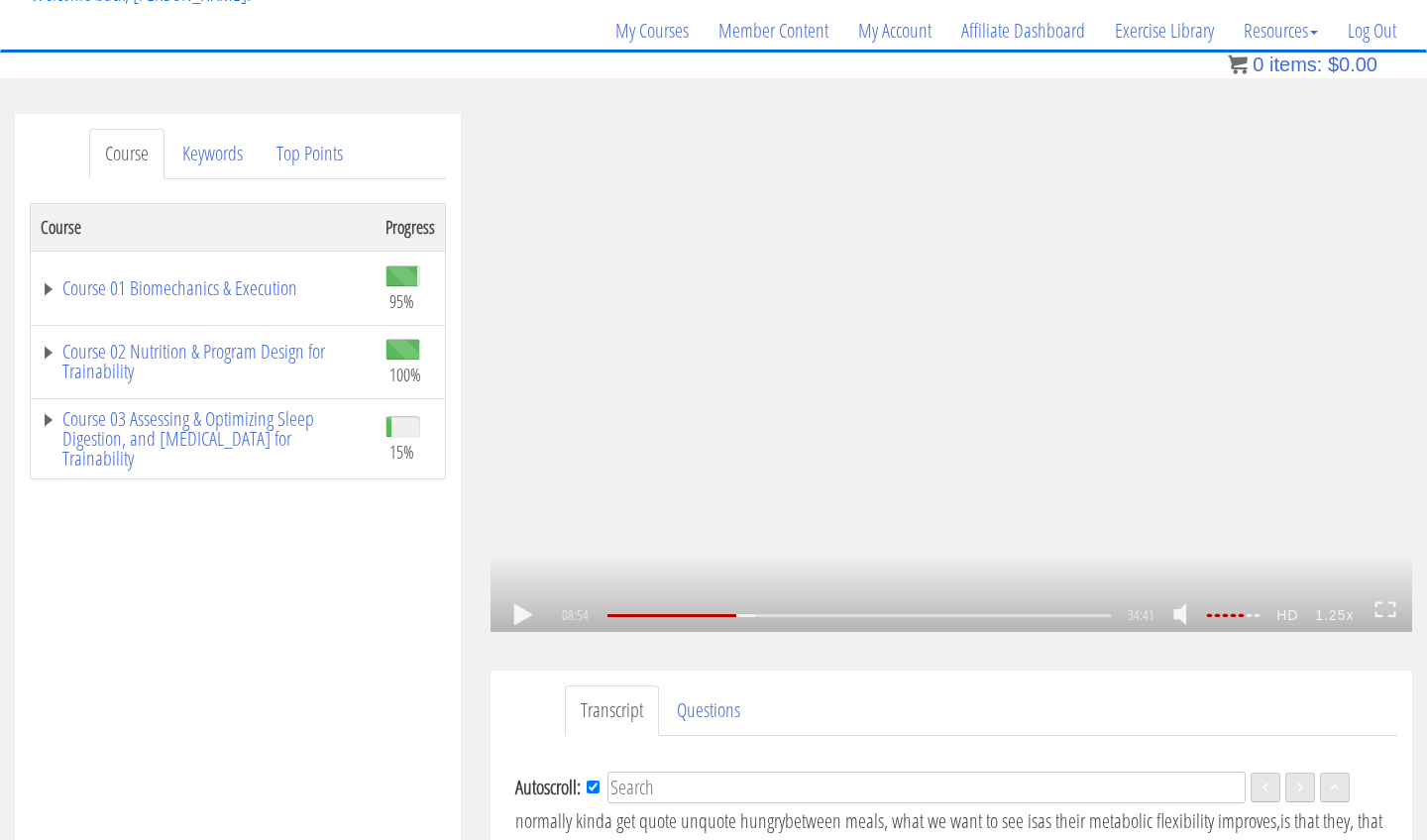 click on "1.25x
.a{fill:#000;opacity:0.65;}.b{fill:#fff;opacity:1.0;}
.fp-color-play{opacity:0.65;}.controlbutton{fill:#fff;}
.fp-color-play{opacity:0.65;}.controlbutton{fill:#fff;}
.controlbuttonbg{opacity:0.65;}.controlbutton{fill:#fff;}
.fp-color-play{opacity:0.65;}.rect{fill:#fff;}
.fp-color-play{opacity:0.65;}.rect{fill:#fff;}
.fp-color-play{opacity:0.65;}.rect{fill:#fff;}
.fp-color-play{opacity:0.65;}.rect{fill:#fff;}
08:54                              06:29                                           34:41              25:47                                                                                                                                                                    CC HD" at bounding box center [951, 372] 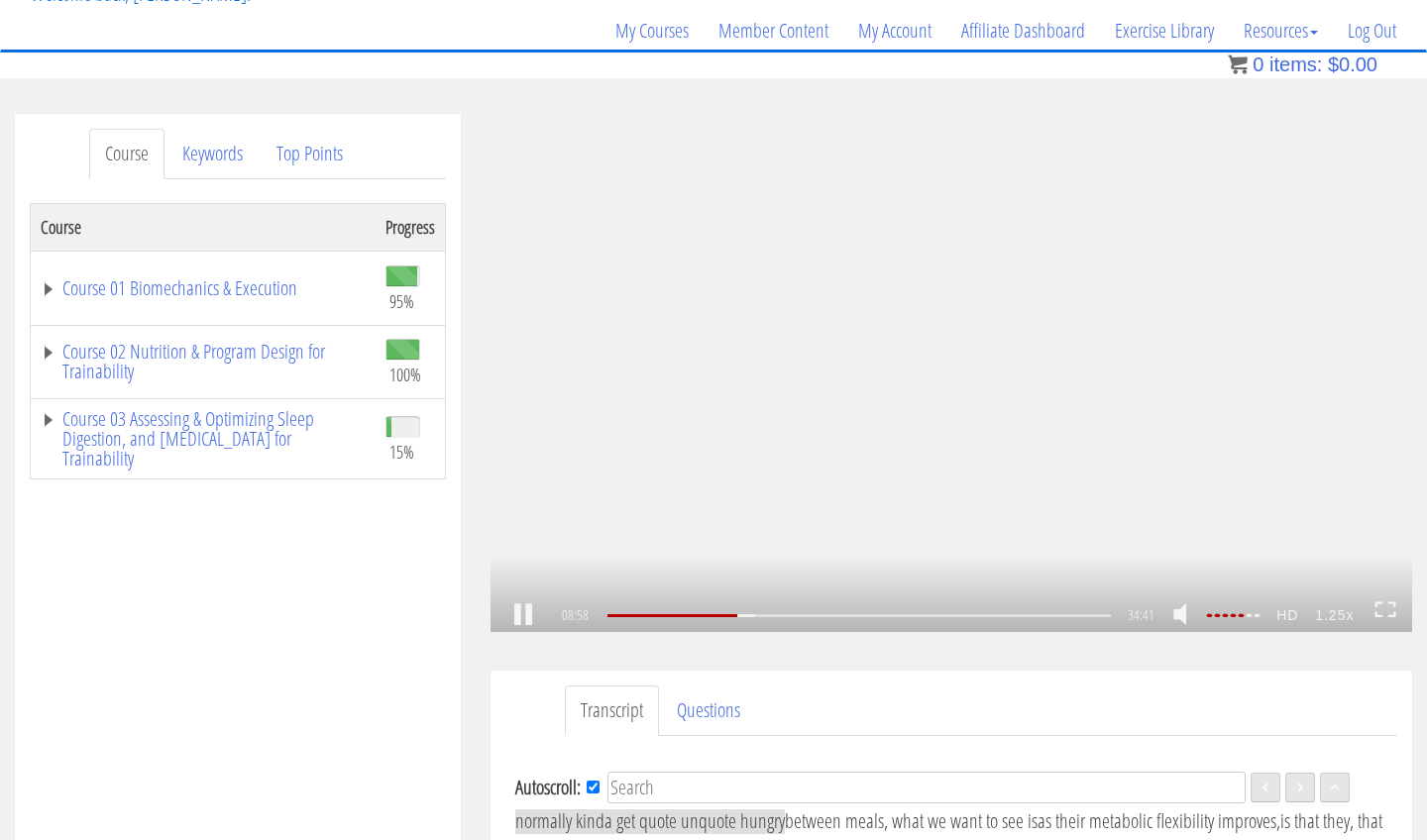 click at bounding box center [1385, 615] 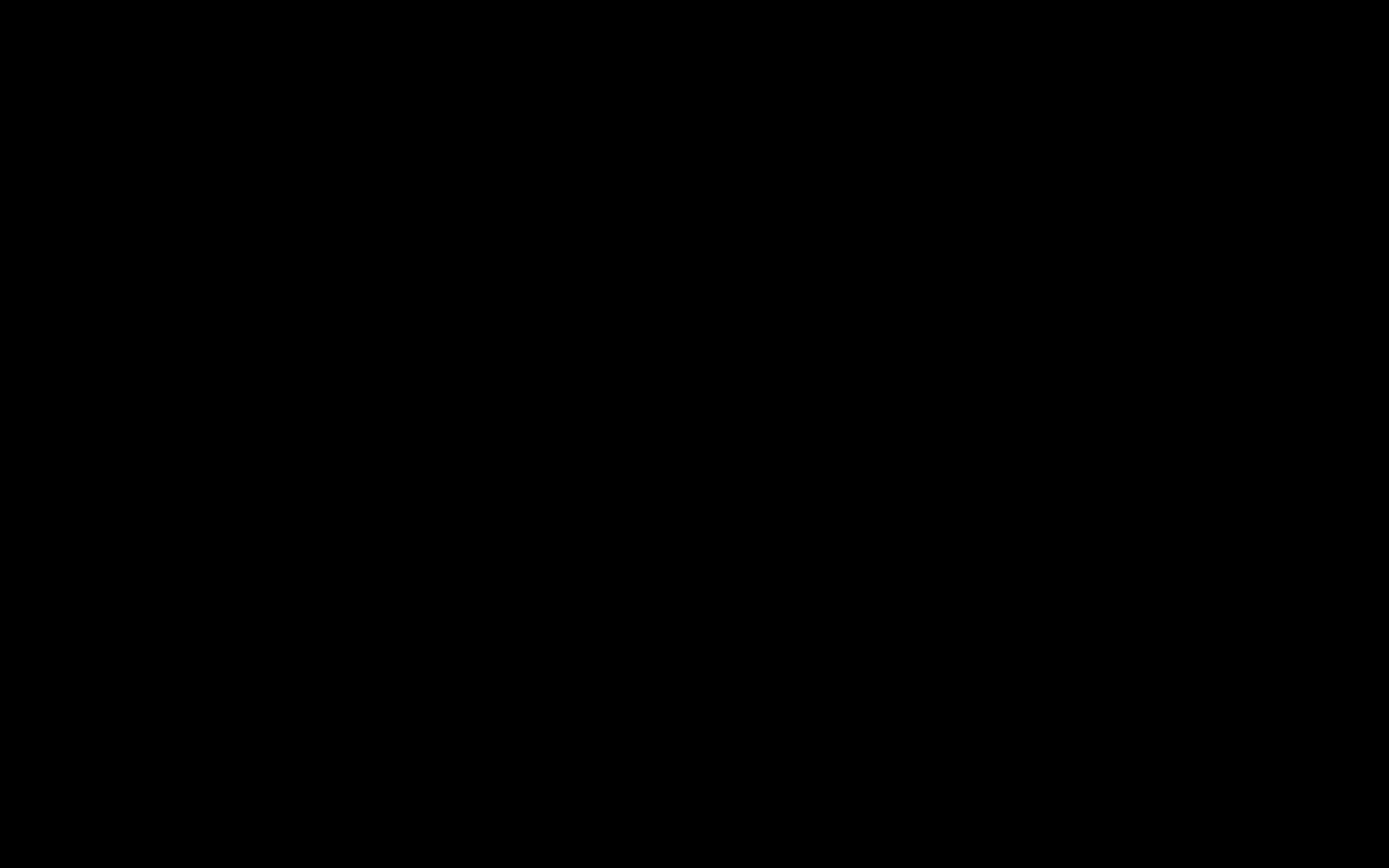 click on ".fp-color-play{opacity:0.65;}.rect{fill:#fff;}" 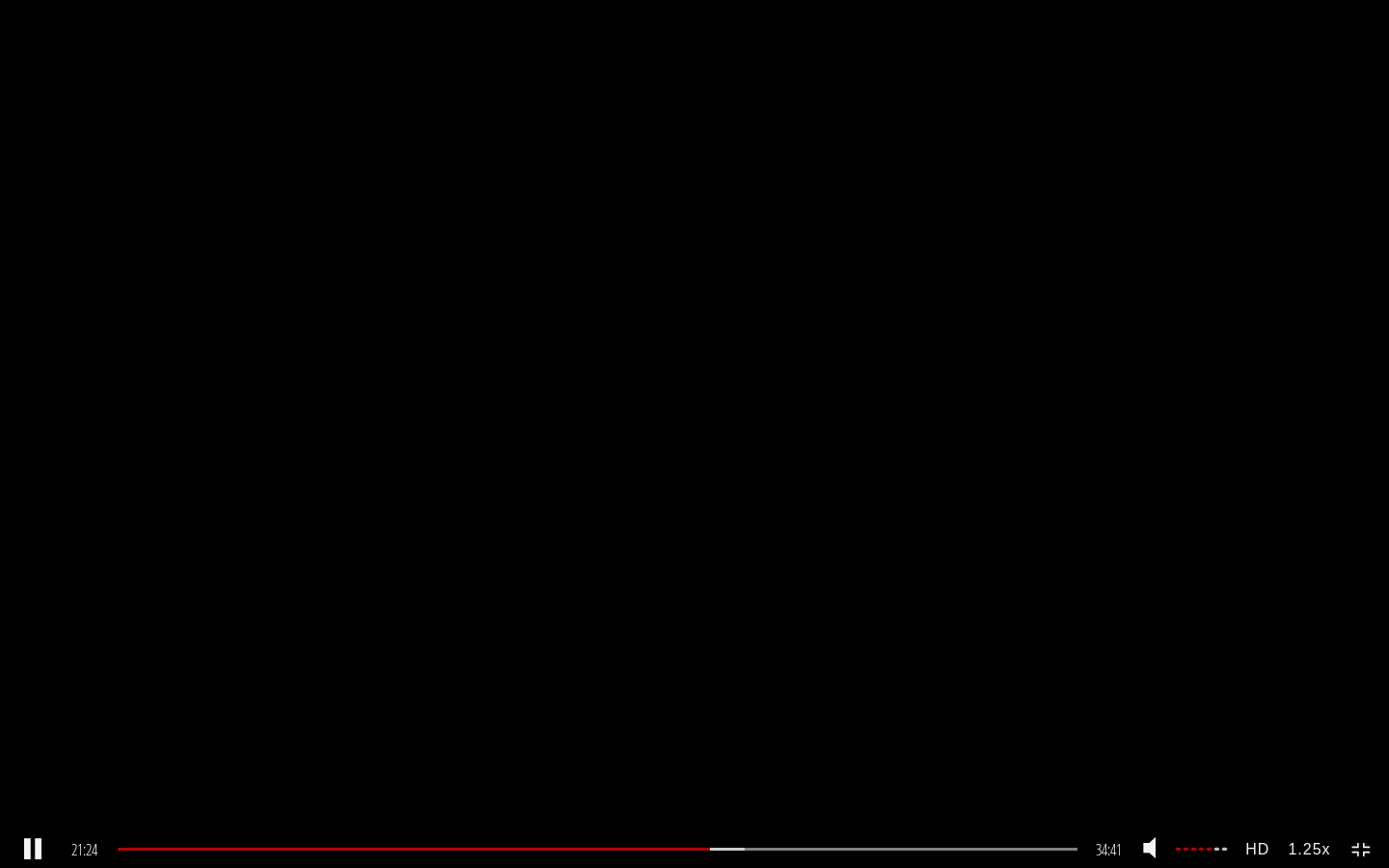 click on "1.25x
.a{fill:#000;opacity:0.65;}.b{fill:#fff;opacity:1.0;}
.fp-color-play{opacity:0.65;}.controlbutton{fill:#fff;}
.fp-color-play{opacity:0.65;}.controlbutton{fill:#fff;}
.controlbuttonbg{opacity:0.65;}.controlbutton{fill:#fff;}
.fp-color-play{opacity:0.65;}.rect{fill:#fff;}
.fp-color-play{opacity:0.65;}.rect{fill:#fff;}
.fp-color-play{opacity:0.65;}.rect{fill:#fff;}
.fp-color-play{opacity:0.65;}.rect{fill:#fff;}
21:24                              07:24                                           34:41              13:18                                                                                                                                                                    CC HD" at bounding box center [694, 434] 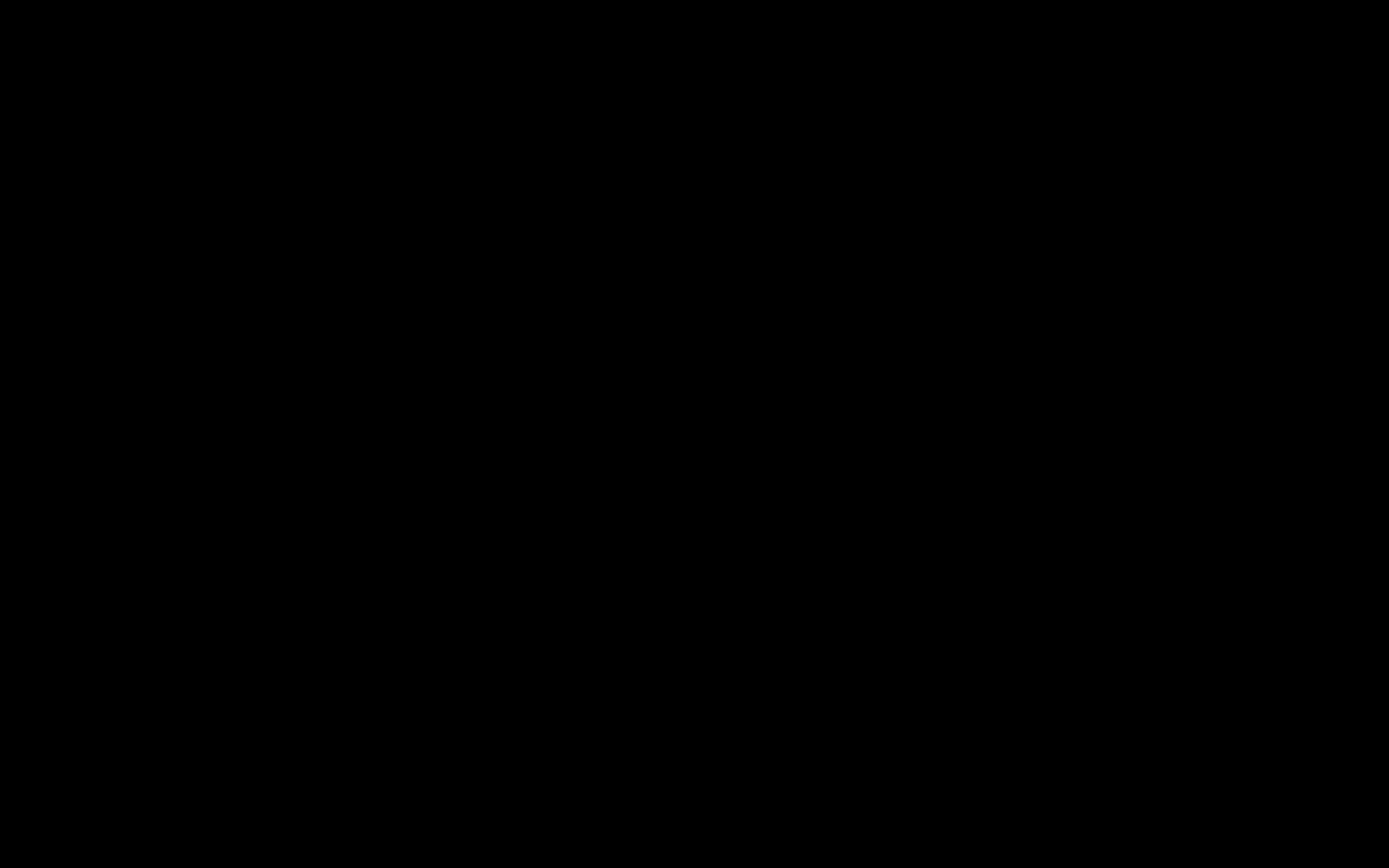 click on "1.25x
.a{fill:#000;opacity:0.65;}.b{fill:#fff;opacity:1.0;}
.fp-color-play{opacity:0.65;}.controlbutton{fill:#fff;}
.fp-color-play{opacity:0.65;}.controlbutton{fill:#fff;}
.controlbuttonbg{opacity:0.65;}.controlbutton{fill:#fff;}
.fp-color-play{opacity:0.65;}.rect{fill:#fff;}
.fp-color-play{opacity:0.65;}.rect{fill:#fff;}
.fp-color-play{opacity:0.65;}.rect{fill:#fff;}
.fp-color-play{opacity:0.65;}.rect{fill:#fff;}
21:24                              04:26                                           34:41              13:18                                                                                                                                                                    CC HD" at bounding box center (694, 434) 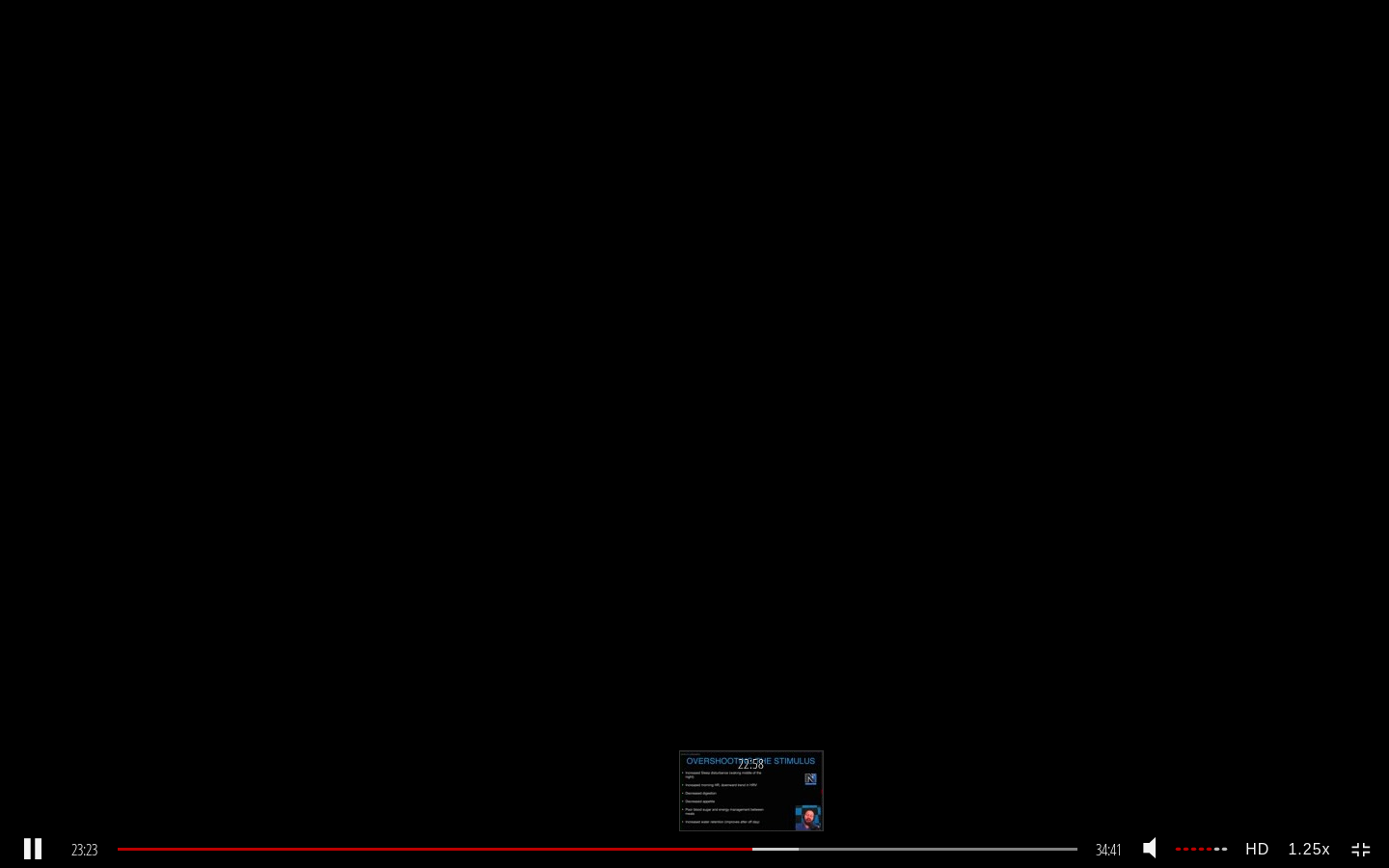 click on "22:58" at bounding box center (597, 849) 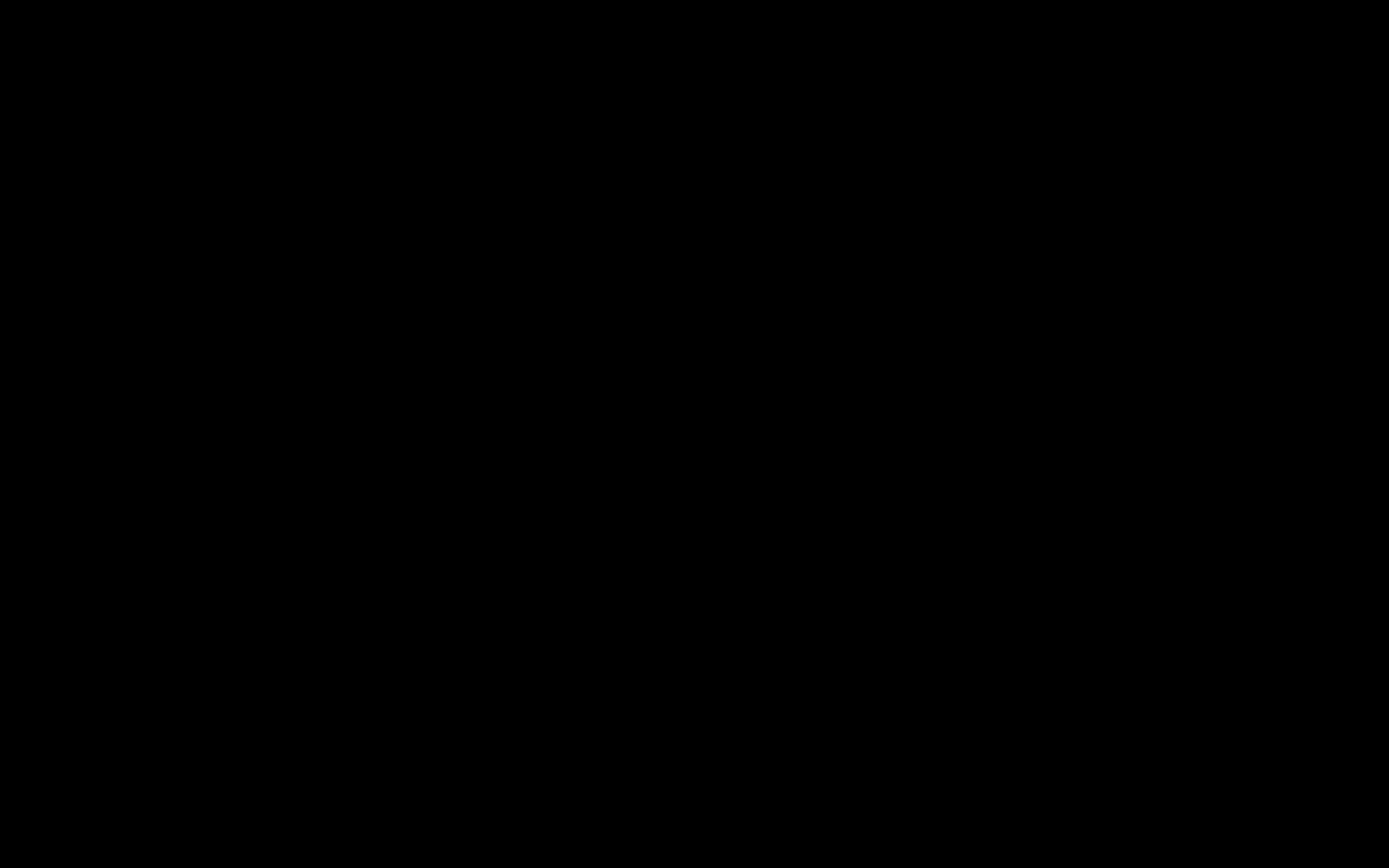 click on "1.25x
.a{fill:#000;opacity:0.65;}.b{fill:#fff;opacity:1.0;}
.fp-color-play{opacity:0.65;}.controlbutton{fill:#fff;}
.fp-color-play{opacity:0.65;}.controlbutton{fill:#fff;}
.controlbuttonbg{opacity:0.65;}.controlbutton{fill:#fff;}
.fp-color-play{opacity:0.65;}.rect{fill:#fff;}
.fp-color-play{opacity:0.65;}.rect{fill:#fff;}
.fp-color-play{opacity:0.65;}.rect{fill:#fff;}
.fp-color-play{opacity:0.65;}.rect{fill:#fff;}
24:43                              01:15                                           34:41              09:59                                                                                                                                                                    CC HD" at bounding box center [694, 434] 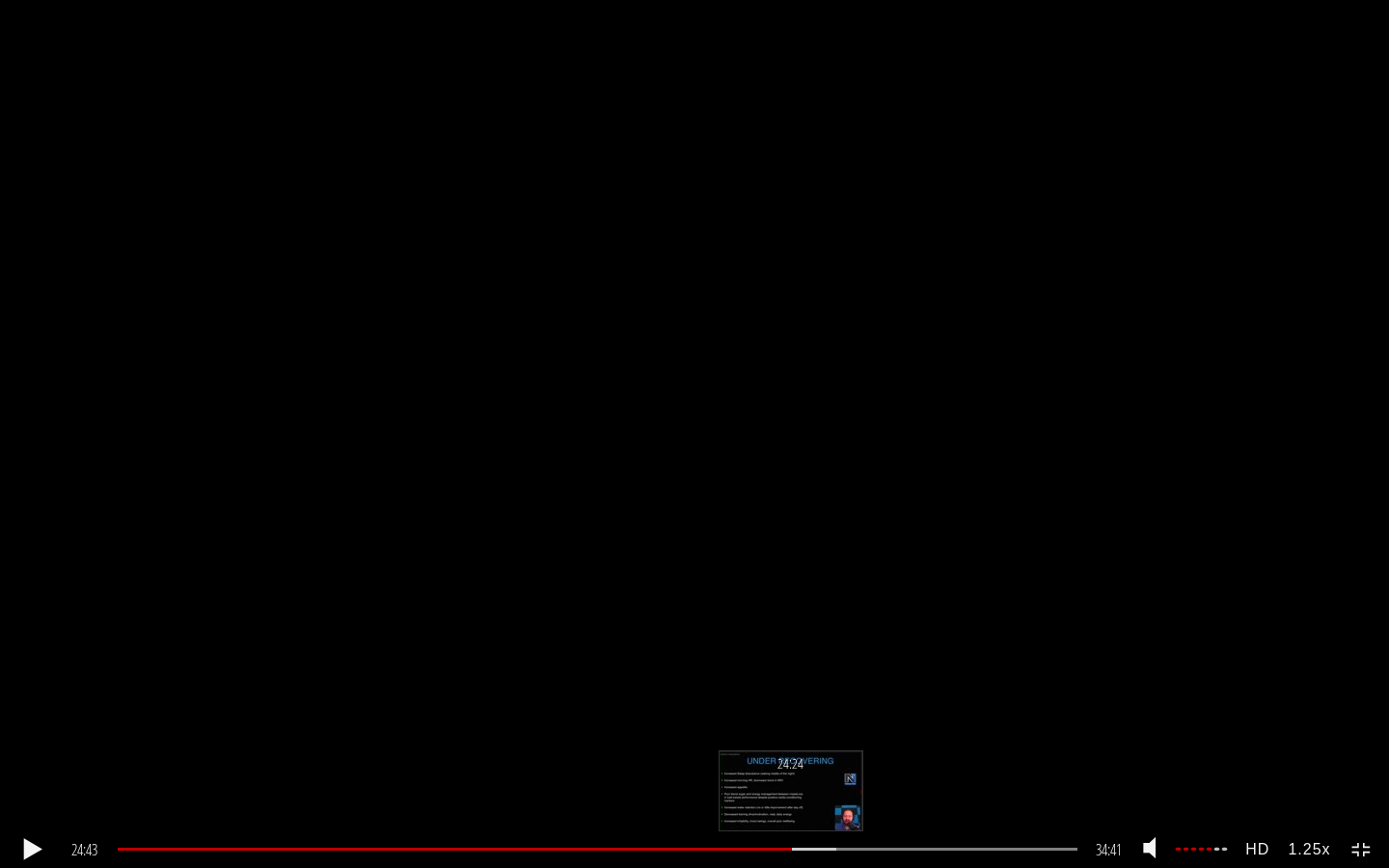 click on "24:24" at bounding box center [597, 849] 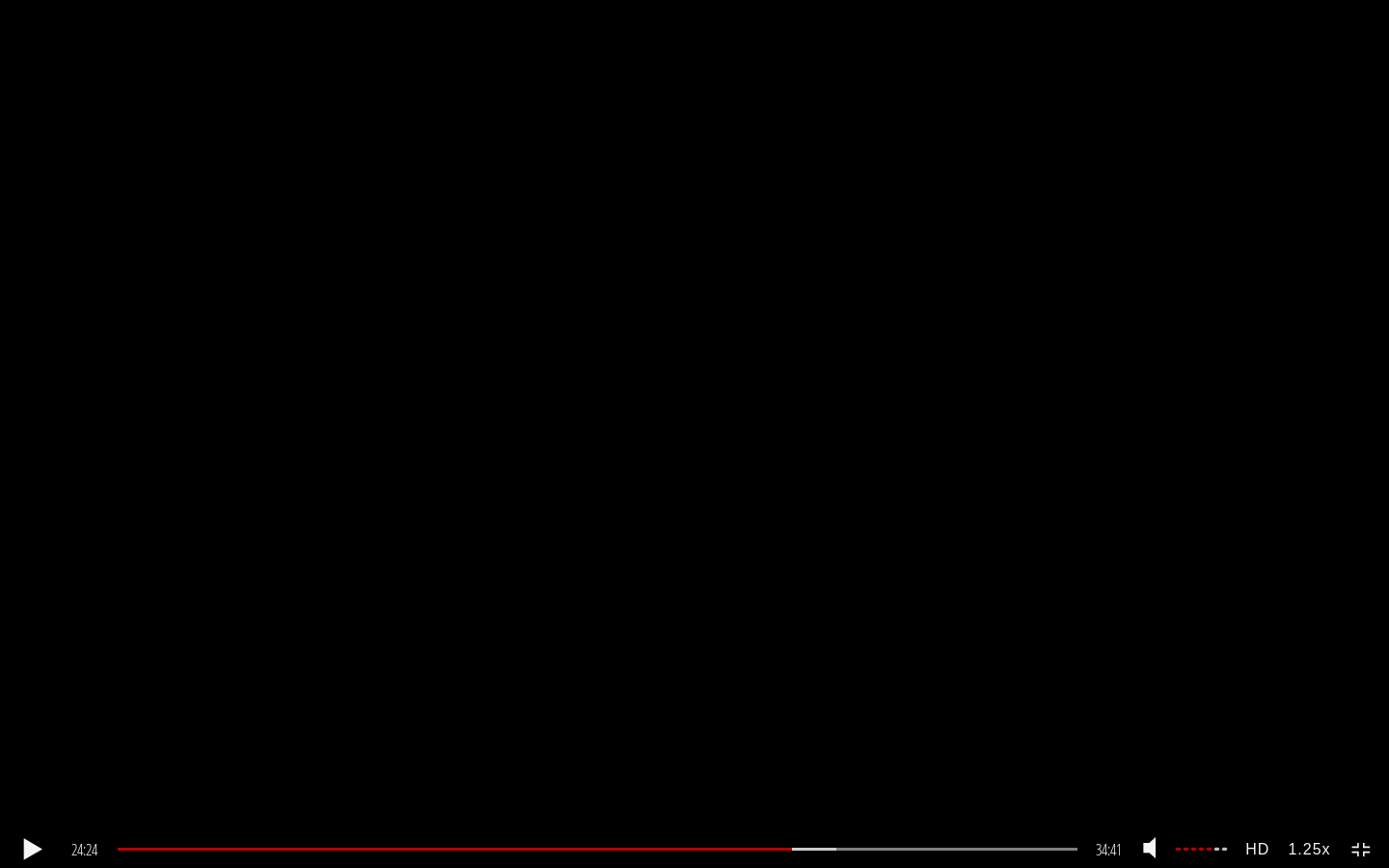click on "1.25x
.a{fill:#000;opacity:0.65;}.b{fill:#fff;opacity:1.0;}
.fp-color-play{opacity:0.65;}.controlbutton{fill:#fff;}
.fp-color-play{opacity:0.65;}.controlbutton{fill:#fff;}
.controlbuttonbg{opacity:0.65;}.controlbutton{fill:#fff;}
.fp-color-play{opacity:0.65;}.rect{fill:#fff;}
.fp-color-play{opacity:0.65;}.rect{fill:#fff;}
.fp-color-play{opacity:0.65;}.rect{fill:#fff;}
.fp-color-play{opacity:0.65;}.rect{fill:#fff;}
24:24                              24:28                                           34:41              10:18                                                                                                                                                                    CC HD" at bounding box center [694, 434] 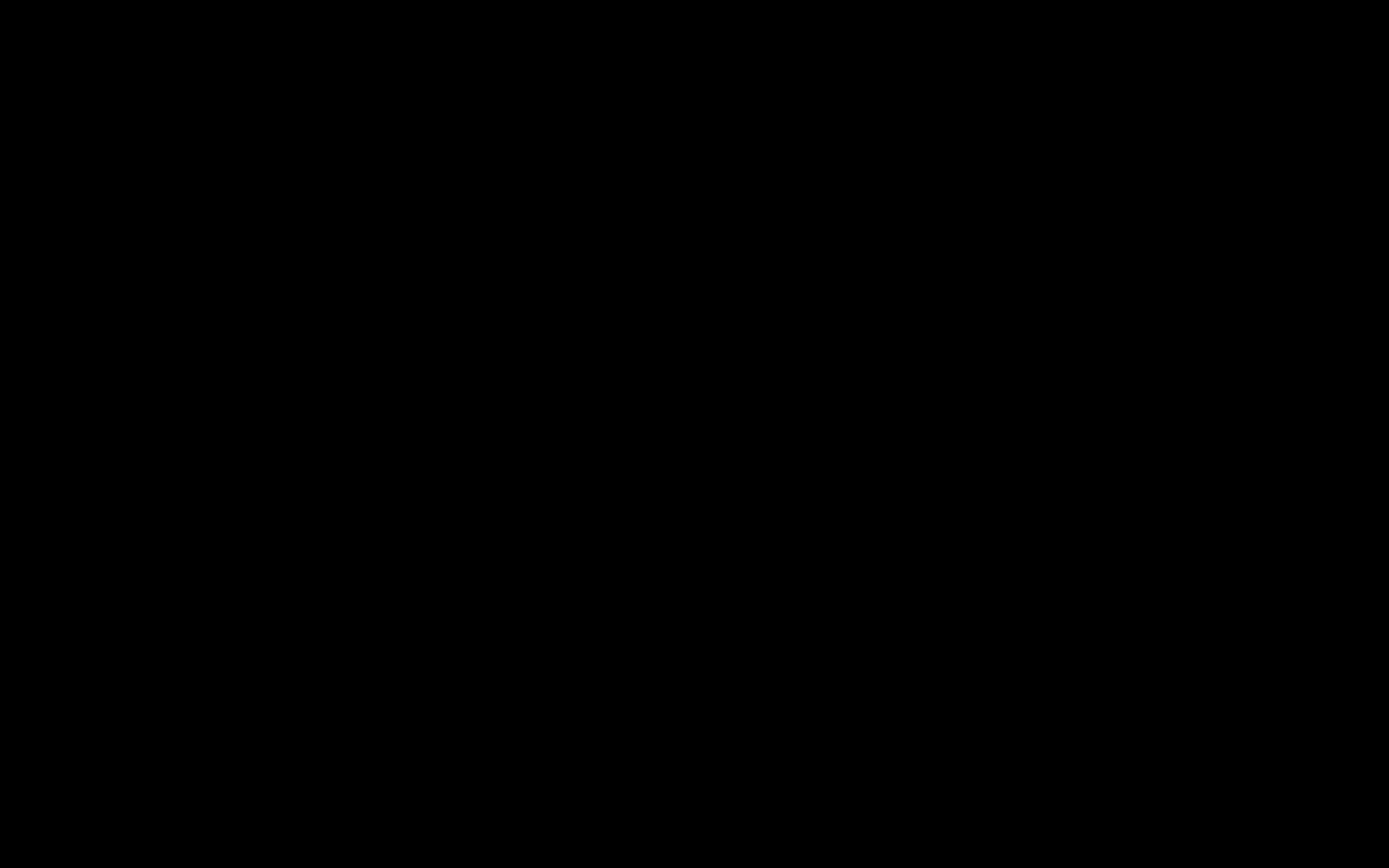 click on "1.25x
.a{fill:#000;opacity:0.65;}.b{fill:#fff;opacity:1.0;}
.fp-color-play{opacity:0.65;}.controlbutton{fill:#fff;}
.fp-color-play{opacity:0.65;}.controlbutton{fill:#fff;}
.controlbuttonbg{opacity:0.65;}.controlbutton{fill:#fff;}
.fp-color-play{opacity:0.65;}.rect{fill:#fff;}
.fp-color-play{opacity:0.65;}.rect{fill:#fff;}
.fp-color-play{opacity:0.65;}.rect{fill:#fff;}
.fp-color-play{opacity:0.65;}.rect{fill:#fff;}
24:41                              24:28                                           34:41              10:00                                                                                                                                                                    CC HD" at bounding box center [694, 434] 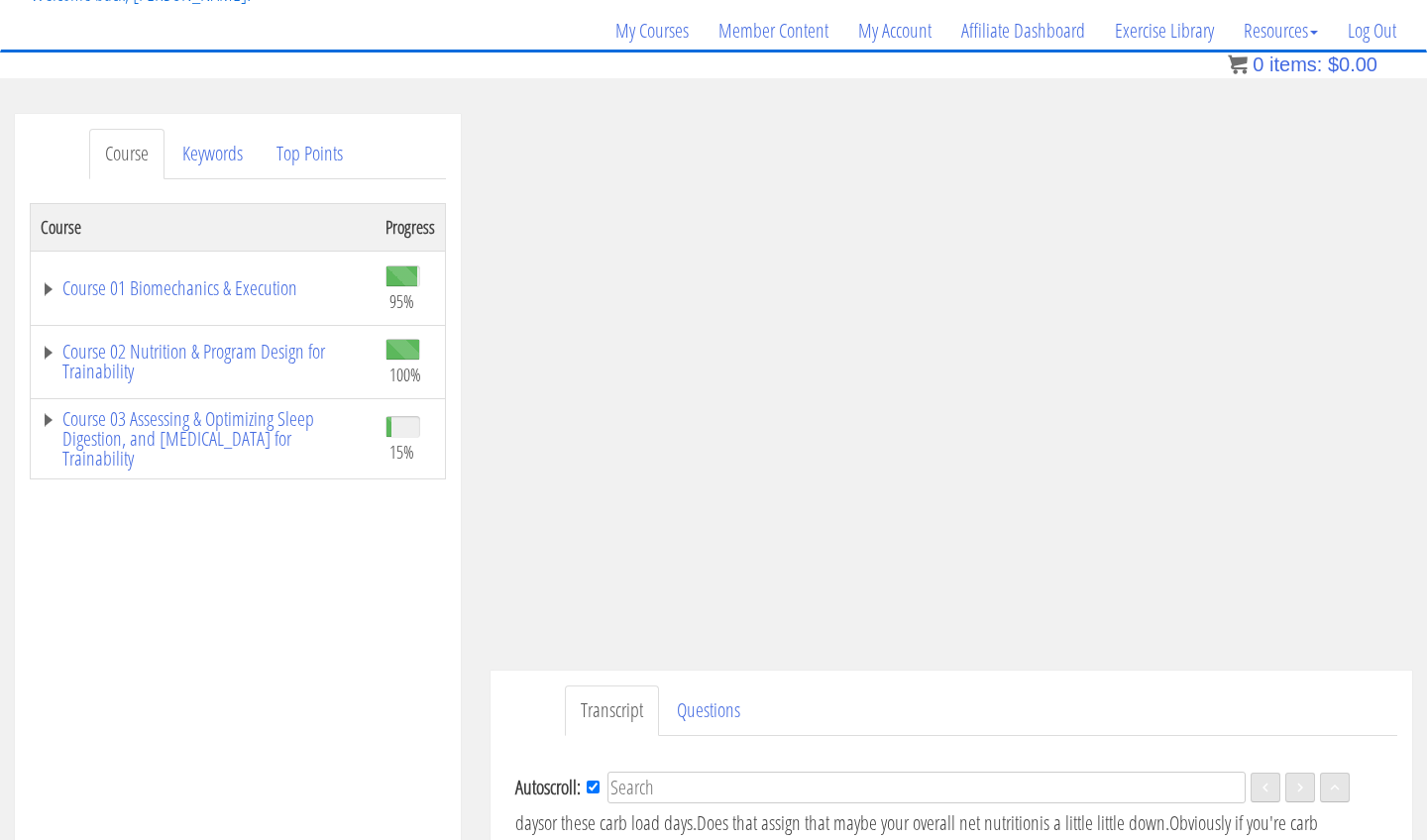 scroll, scrollTop: 6599, scrollLeft: 0, axis: vertical 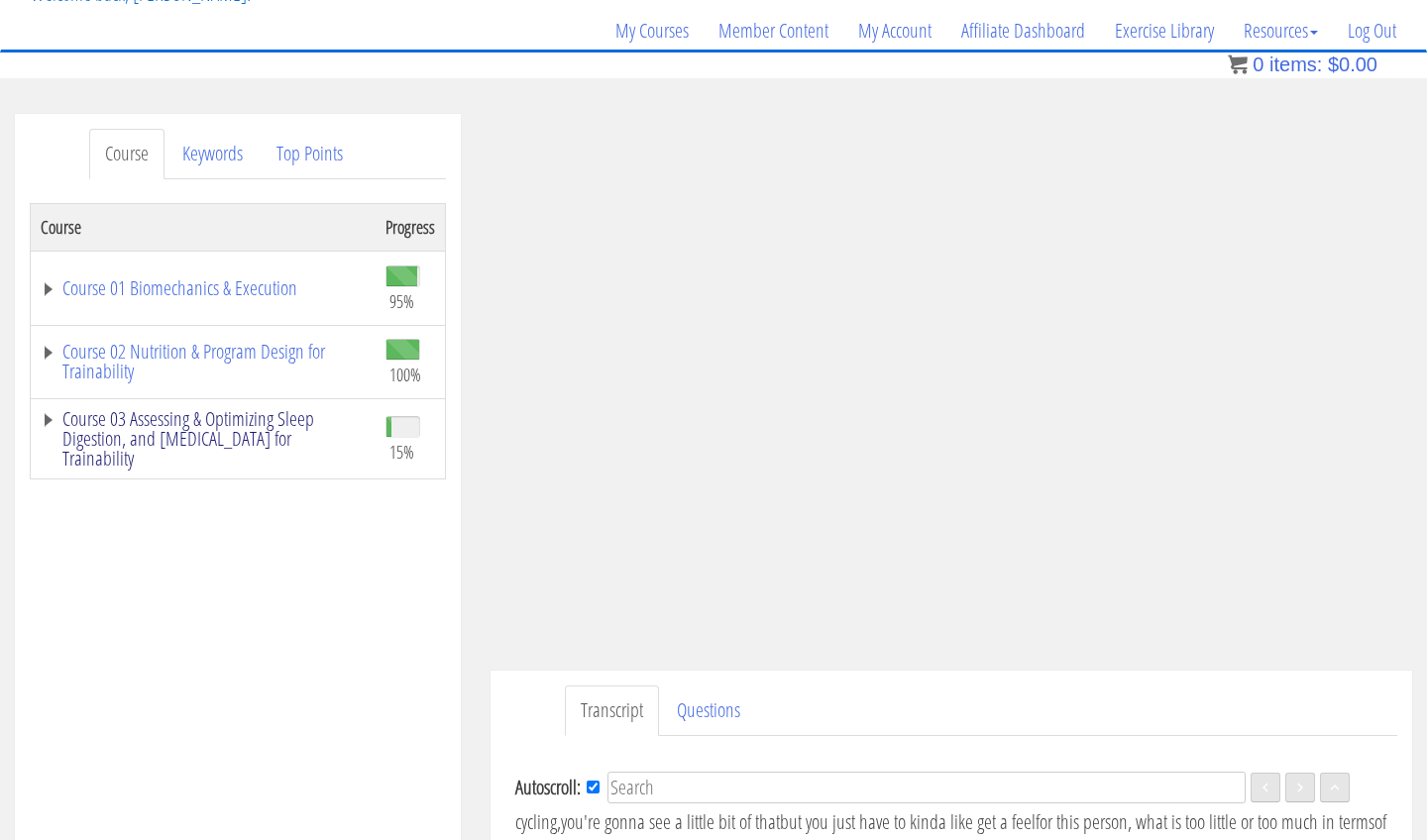 click on "Course 03 Assessing & Optimizing Sleep Digestion, and [MEDICAL_DATA] for Trainability" at bounding box center (203, 439) 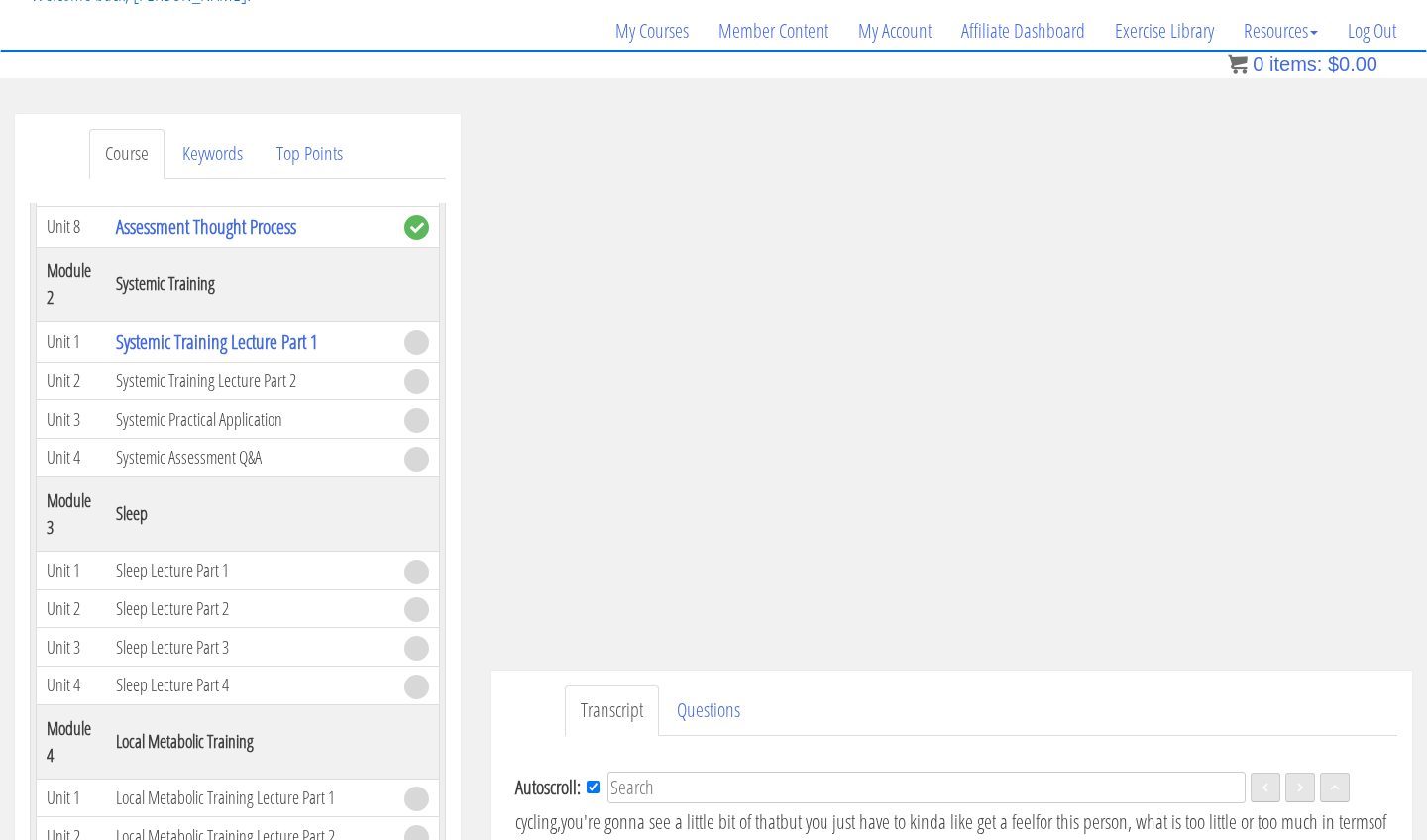 scroll, scrollTop: 758, scrollLeft: 0, axis: vertical 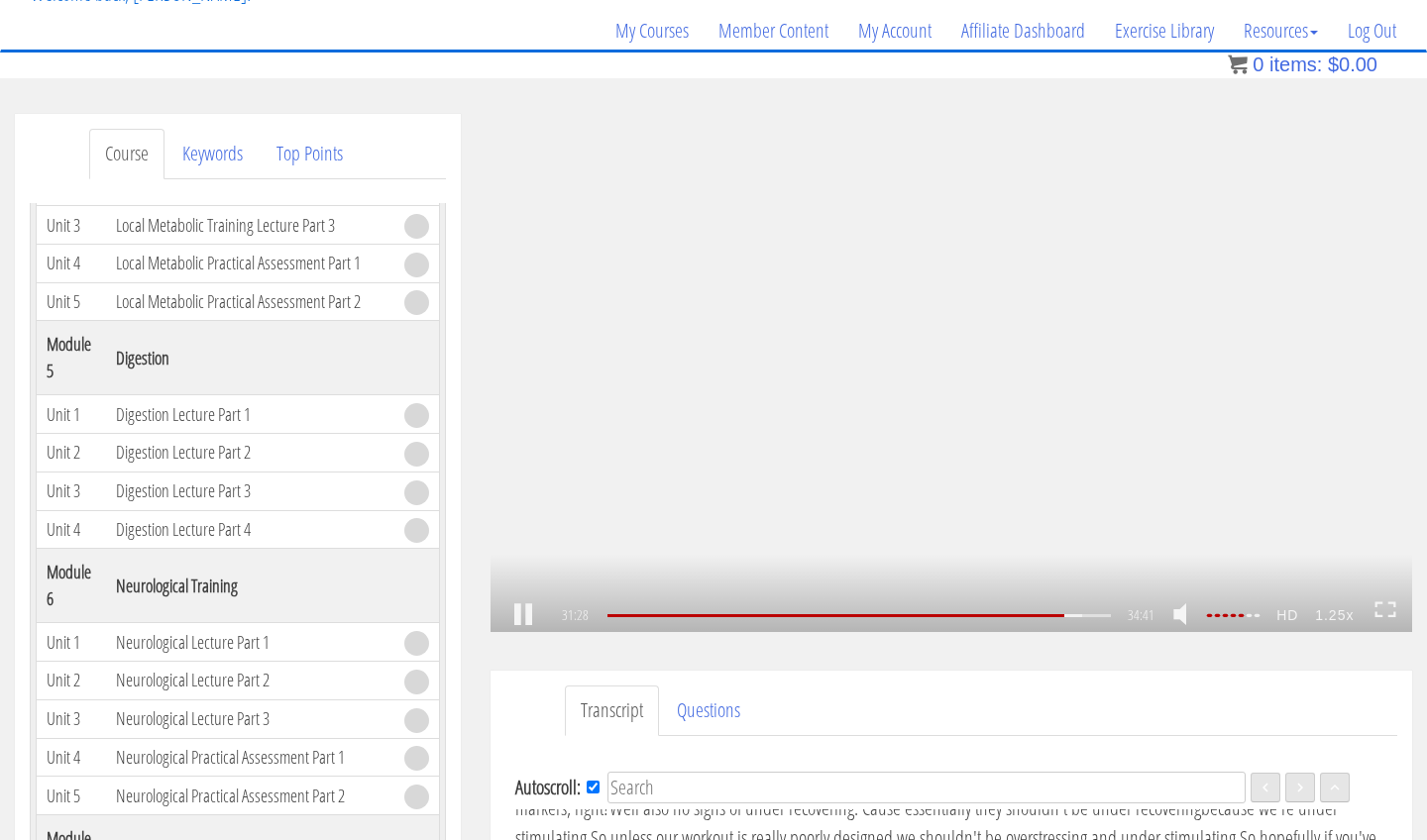 click 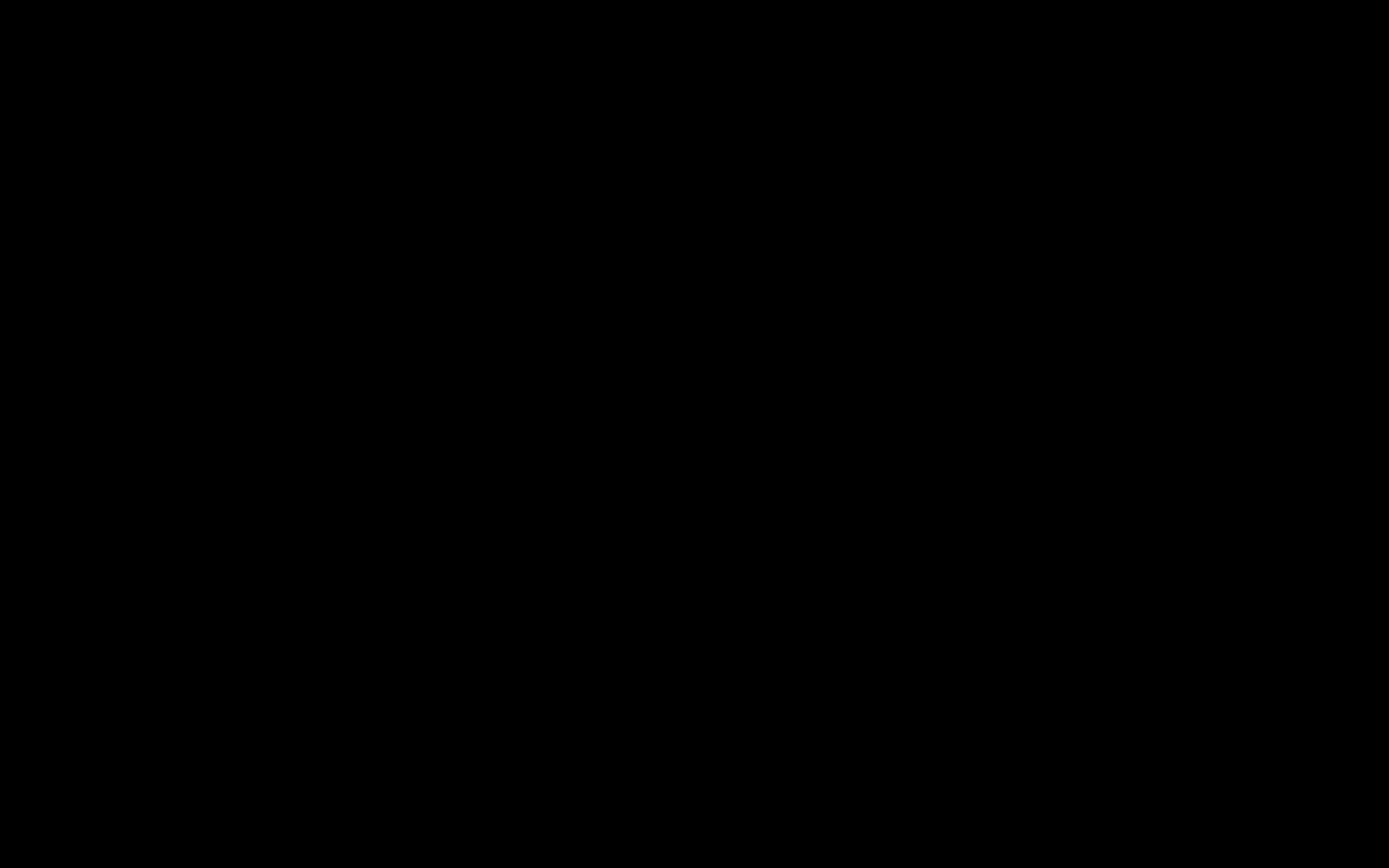 click on "1.25x
.a{fill:#000;opacity:0.65;}.b{fill:#fff;opacity:1.0;}
.fp-color-play{opacity:0.65;}.controlbutton{fill:#fff;}
.fp-color-play{opacity:0.65;}.controlbutton{fill:#fff;}
.controlbuttonbg{opacity:0.65;}.controlbutton{fill:#fff;}
.fp-color-play{opacity:0.65;}.rect{fill:#fff;}
.fp-color-play{opacity:0.65;}.rect{fill:#fff;}
.fp-color-play{opacity:0.65;}.rect{fill:#fff;}
.fp-color-play{opacity:0.65;}.rect{fill:#fff;}
31:29                              08:39                                           34:41              03:13                                                                                                                                                                    CC HD" at bounding box center (694, 434) 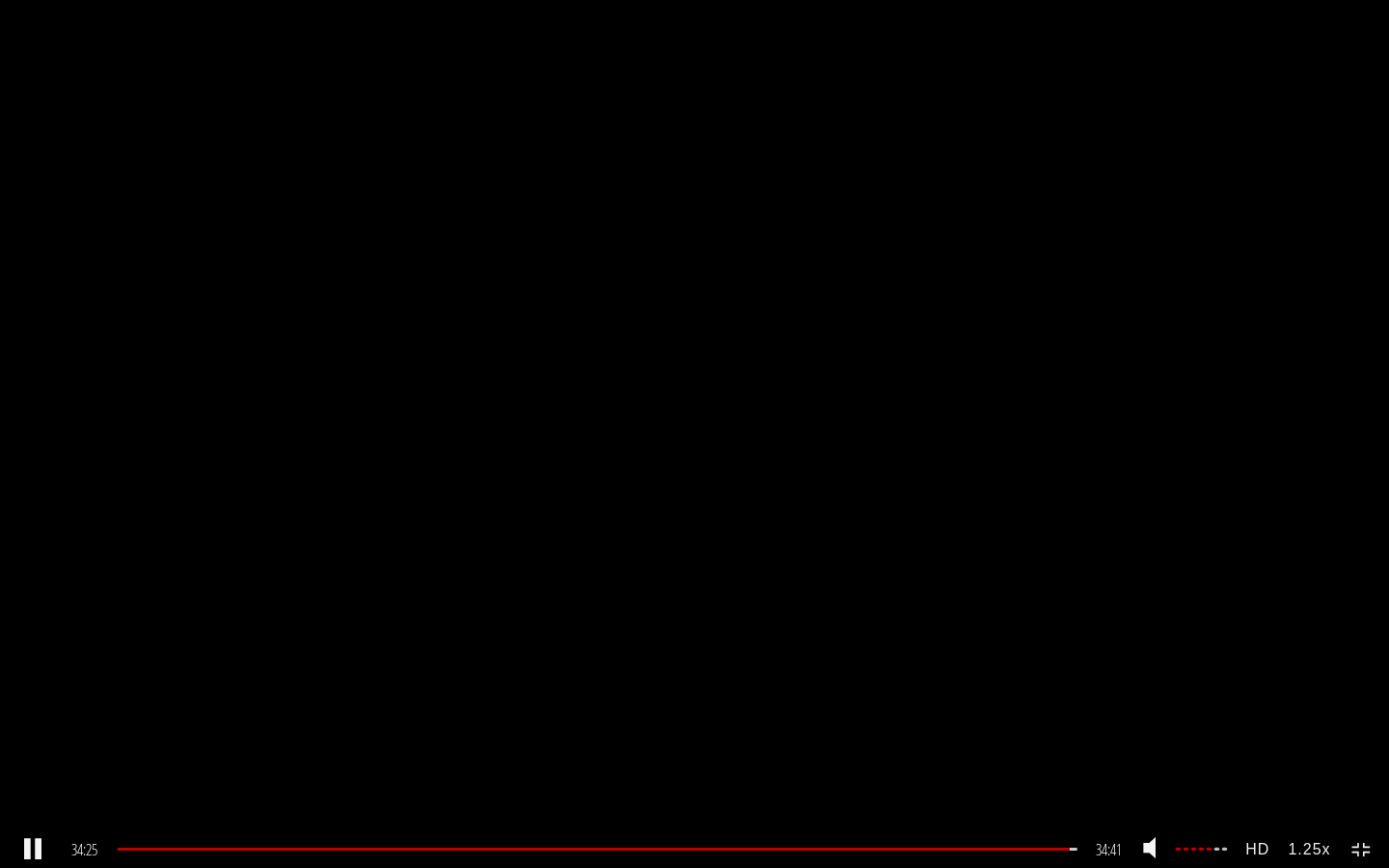 click 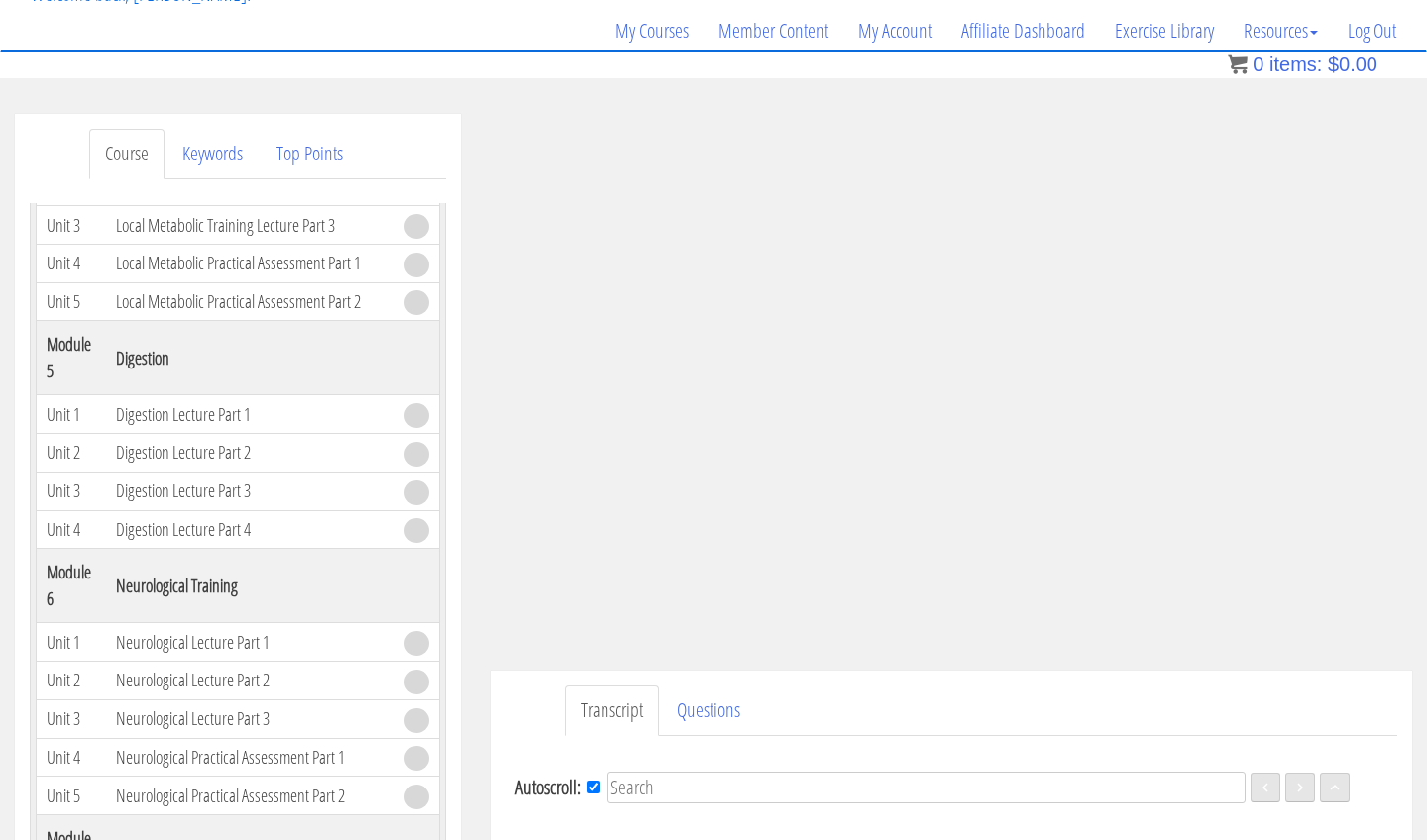 scroll, scrollTop: 7652, scrollLeft: 0, axis: vertical 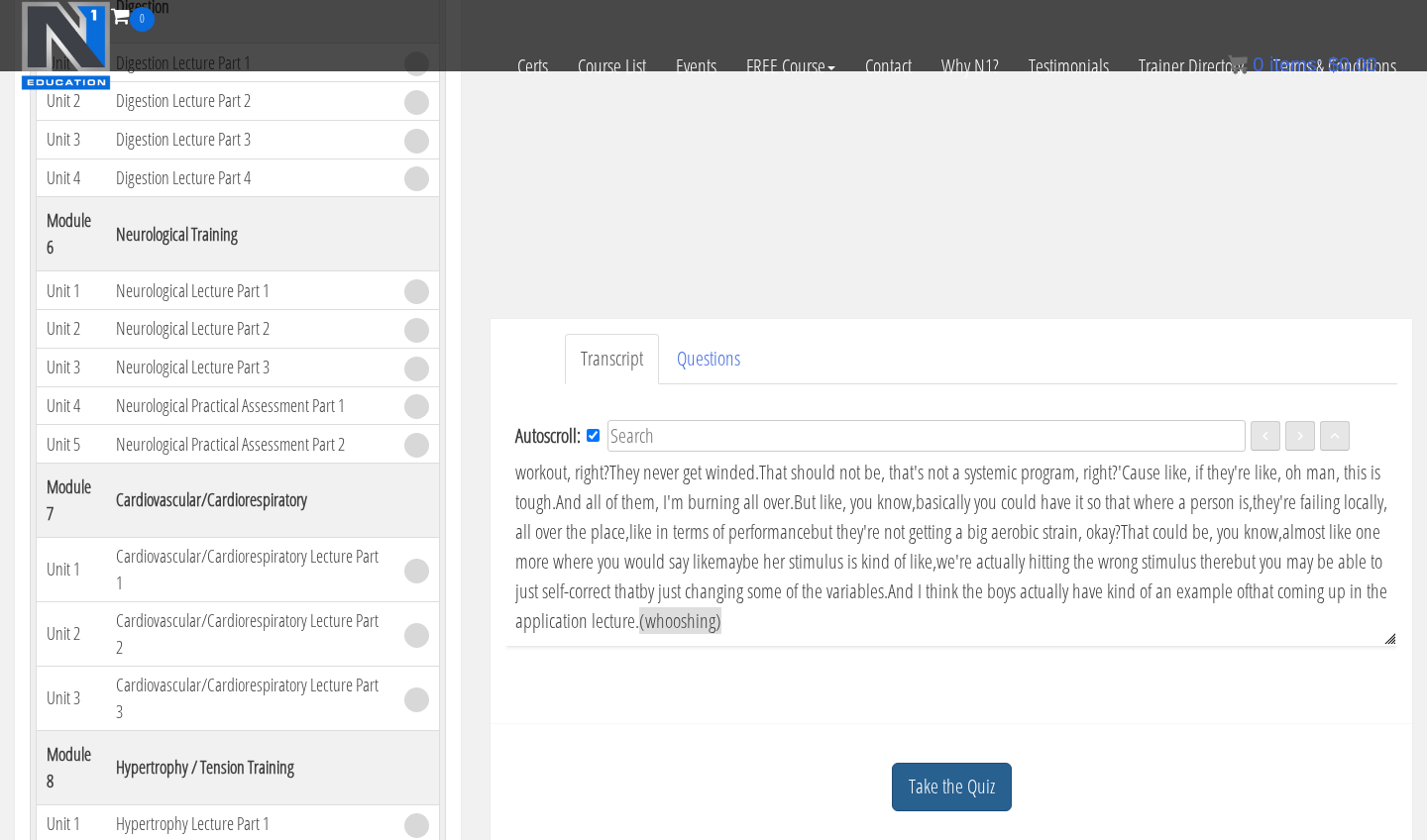 click on "Take the Quiz" at bounding box center [951, 787] 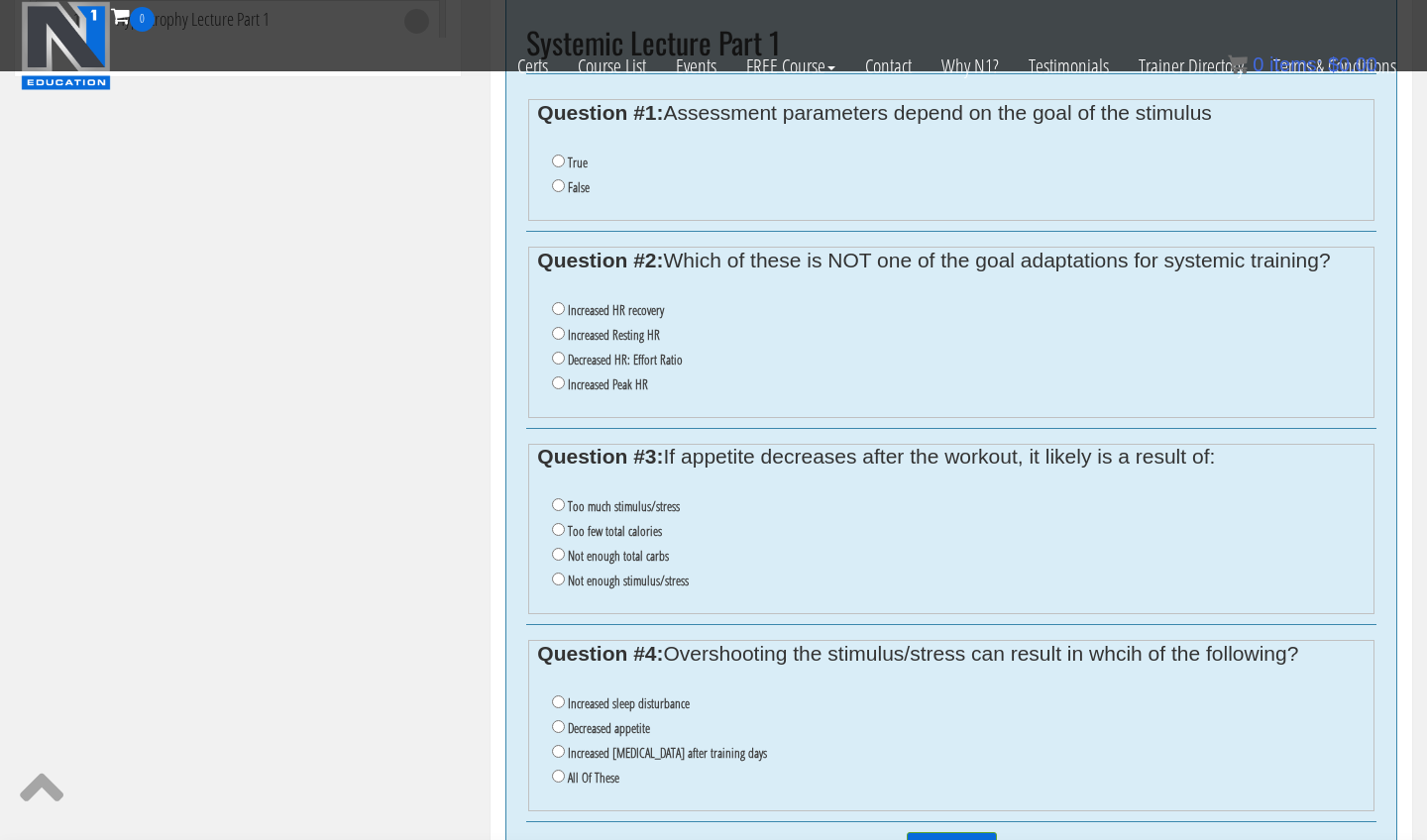 scroll, scrollTop: 1171, scrollLeft: 0, axis: vertical 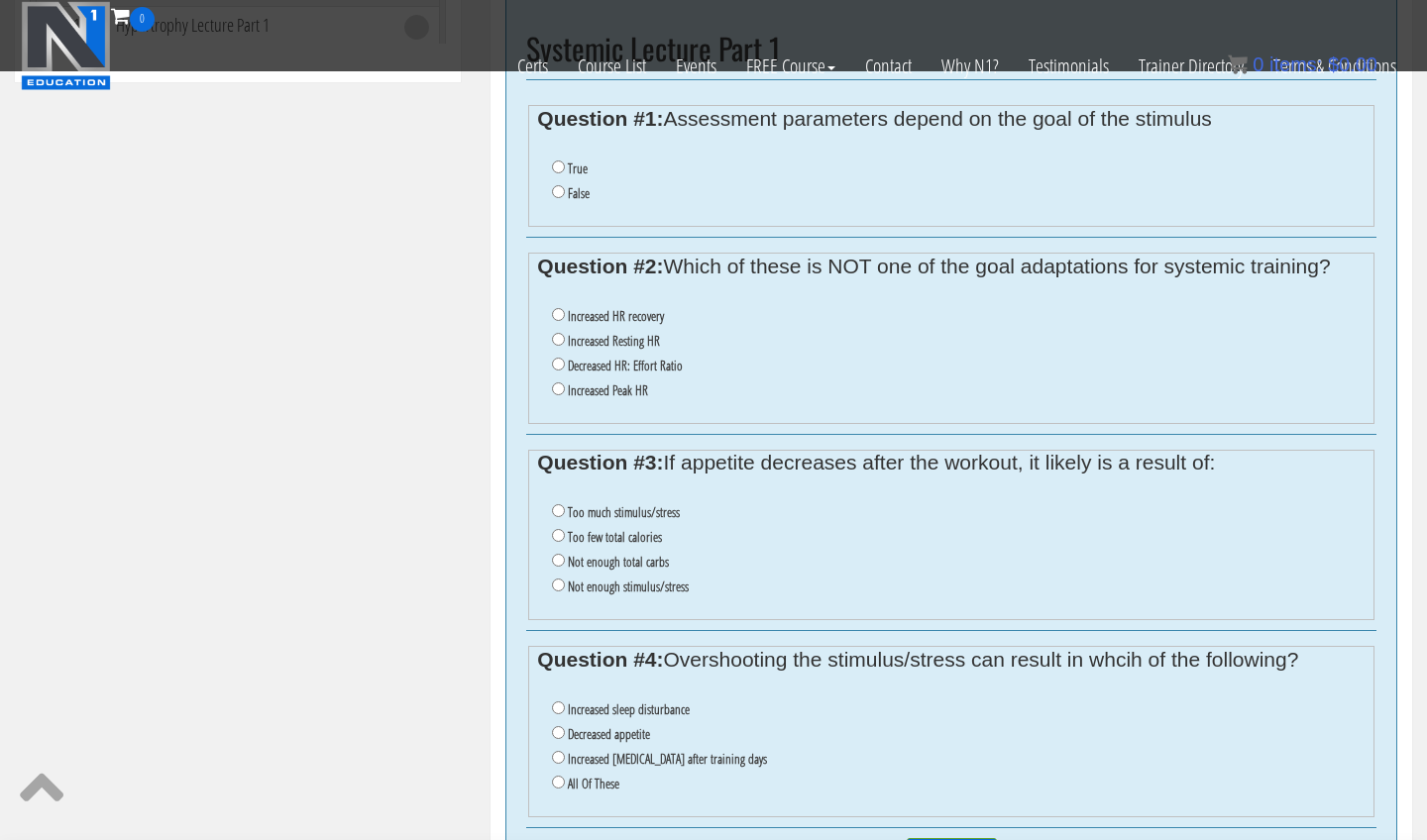click on "True" at bounding box center [558, 166] 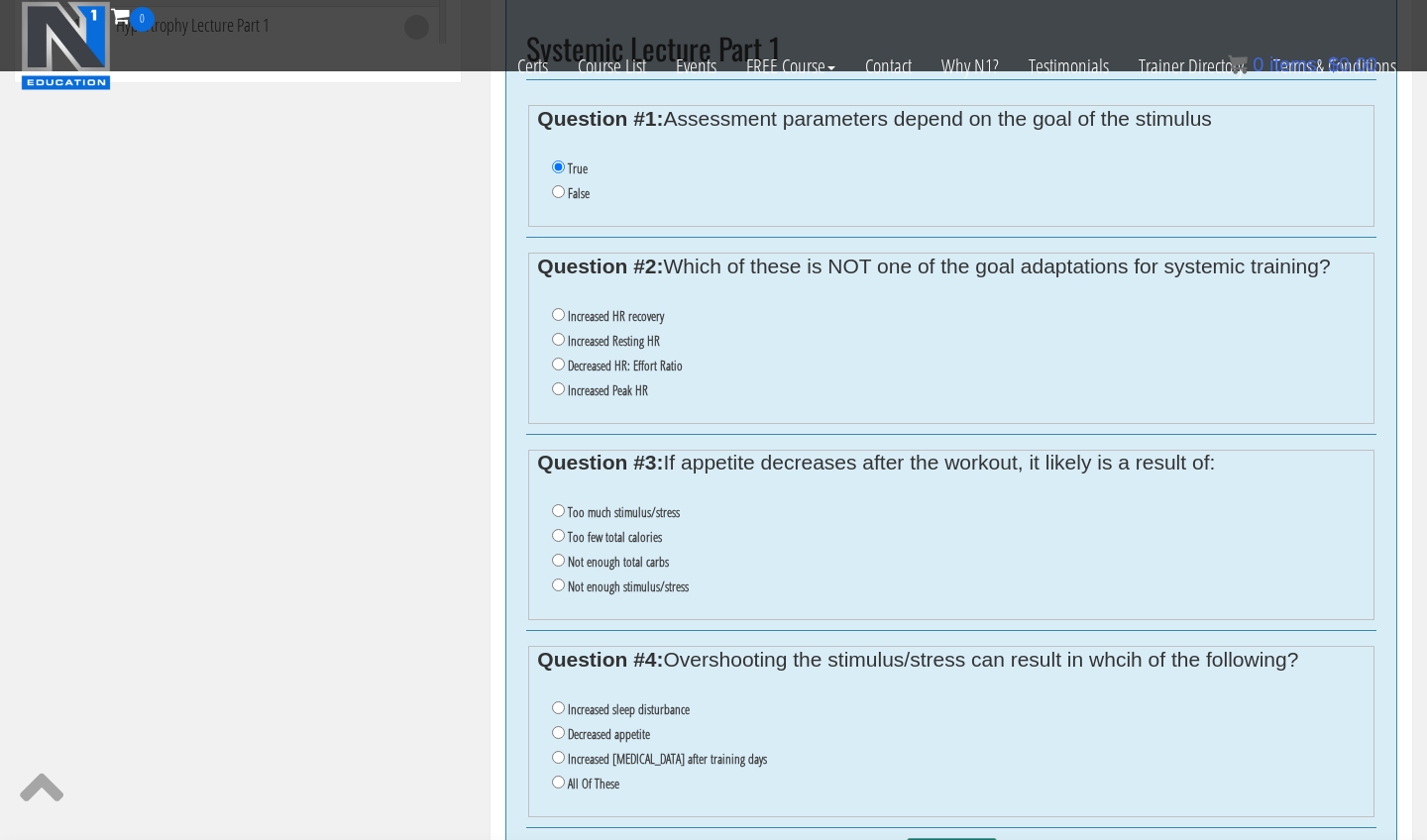 click on "Decreased HR: Effort Ratio" at bounding box center (558, 364) 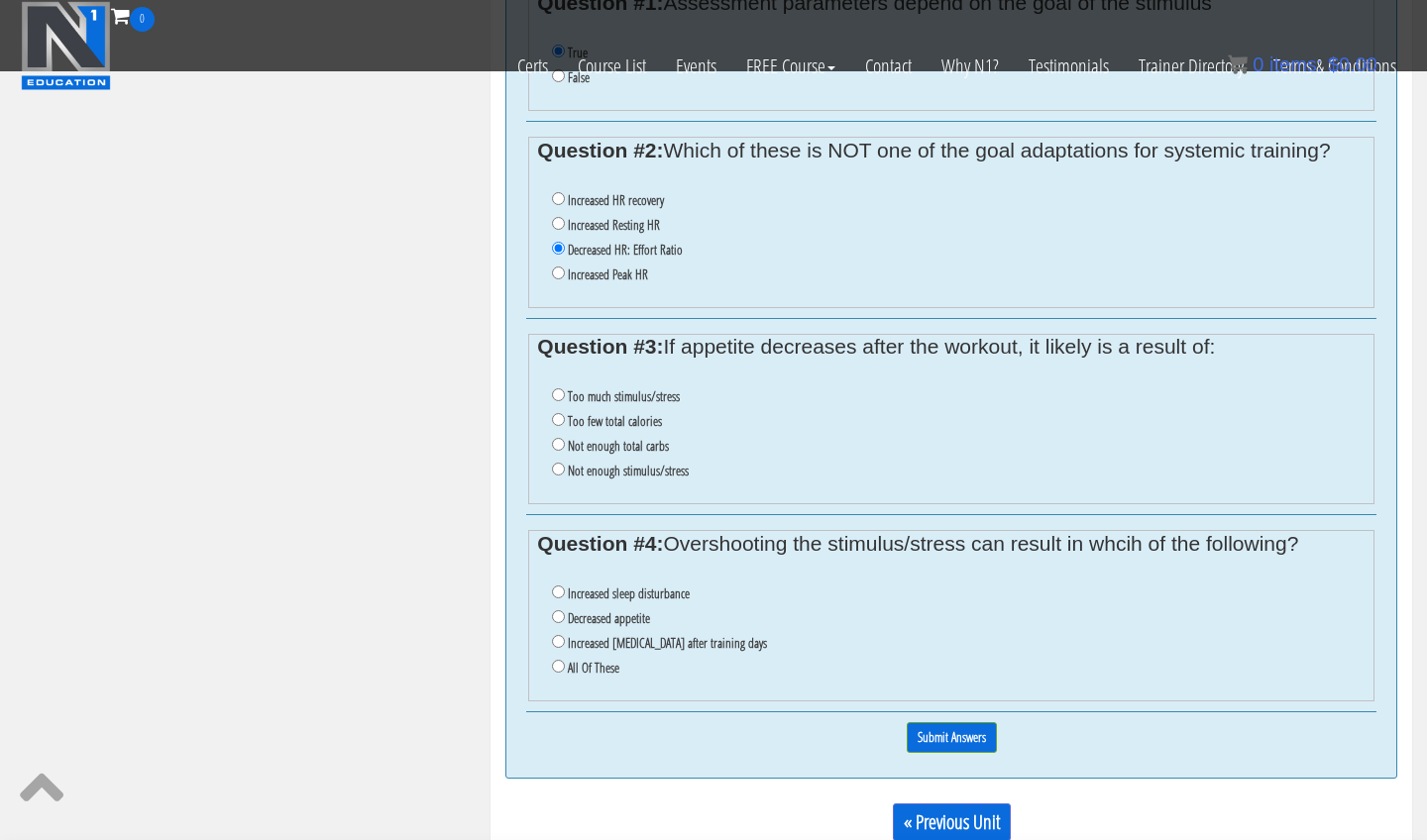 scroll, scrollTop: 1288, scrollLeft: 0, axis: vertical 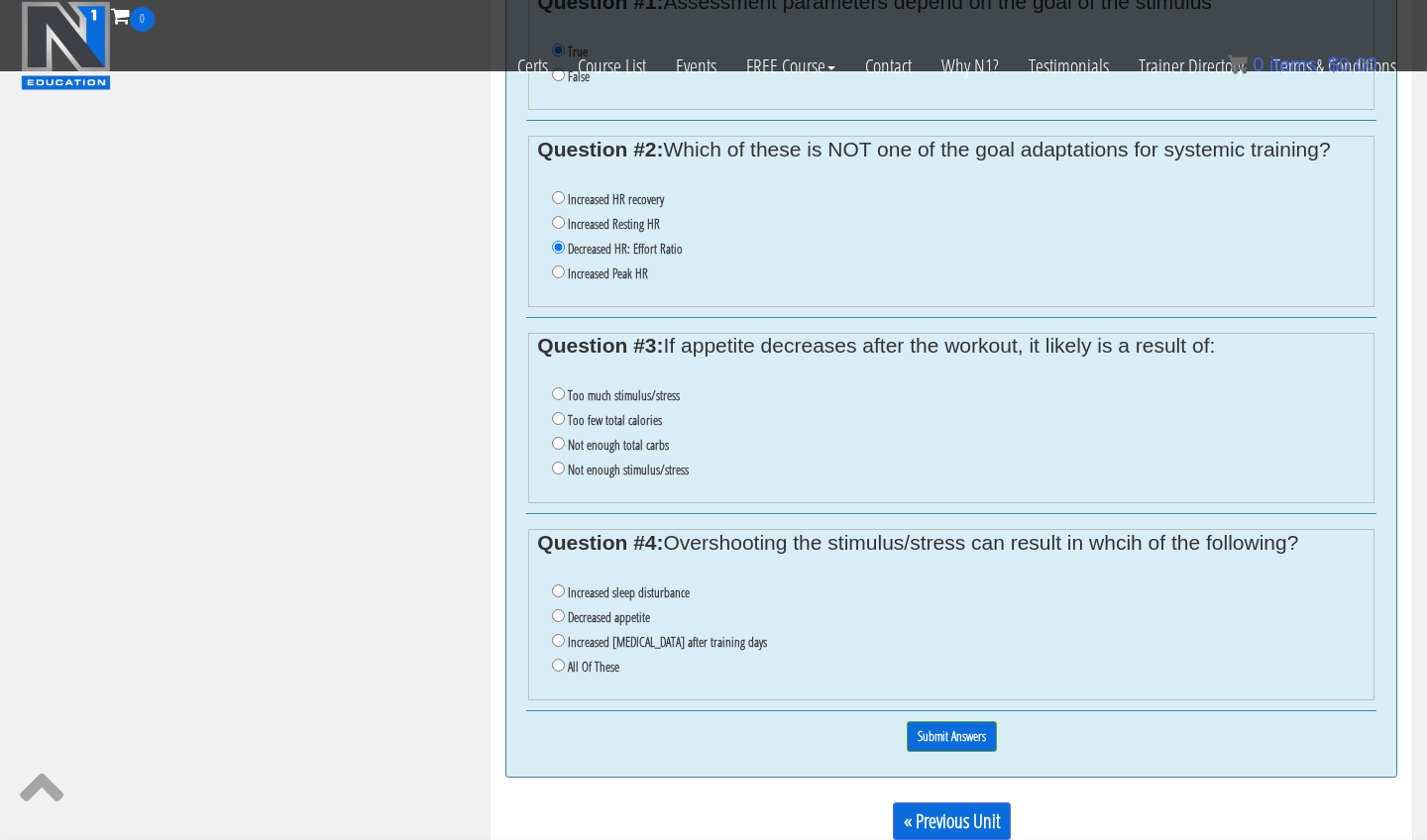 click on "Too much stimulus/stress" at bounding box center (558, 393) 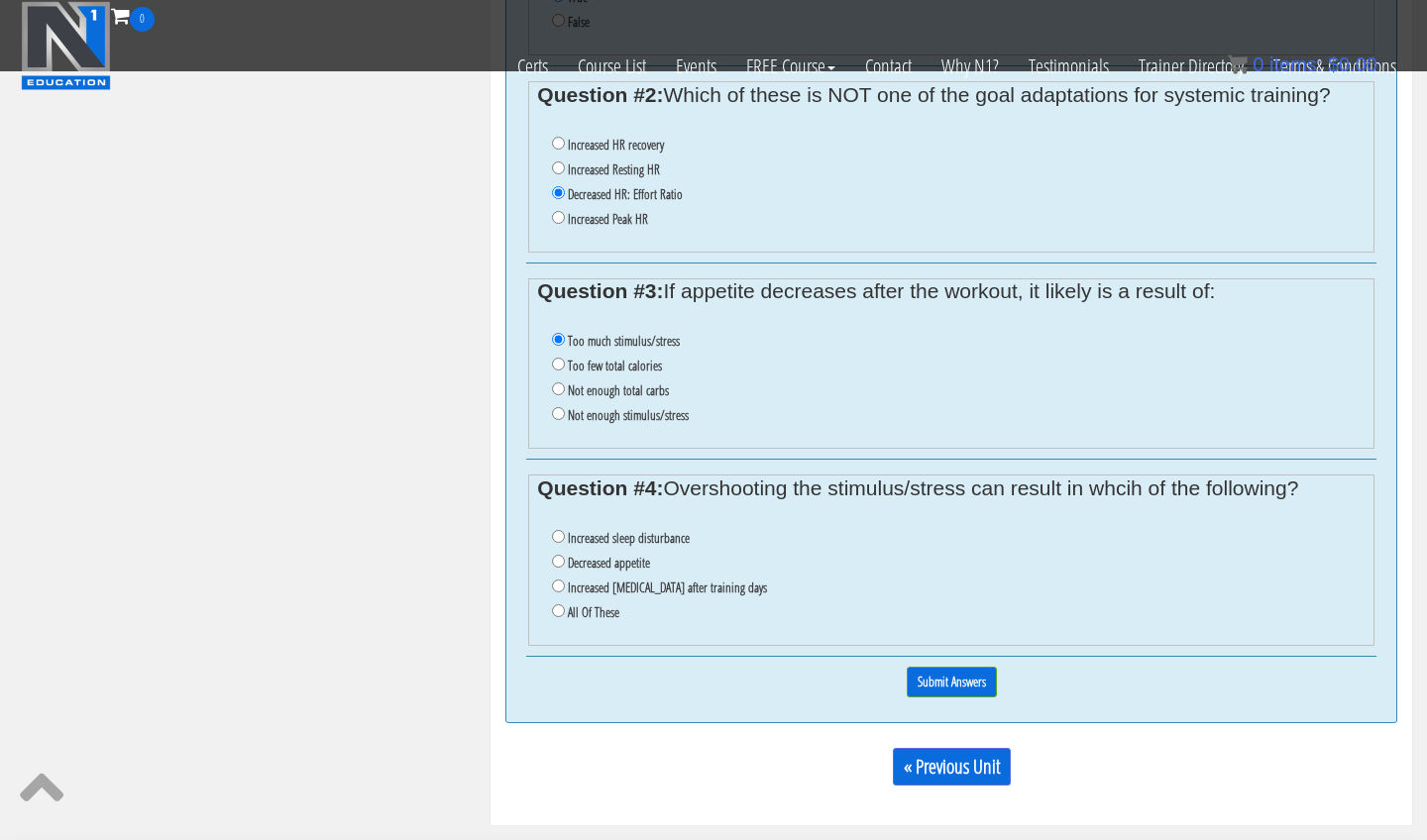 scroll, scrollTop: 1343, scrollLeft: 0, axis: vertical 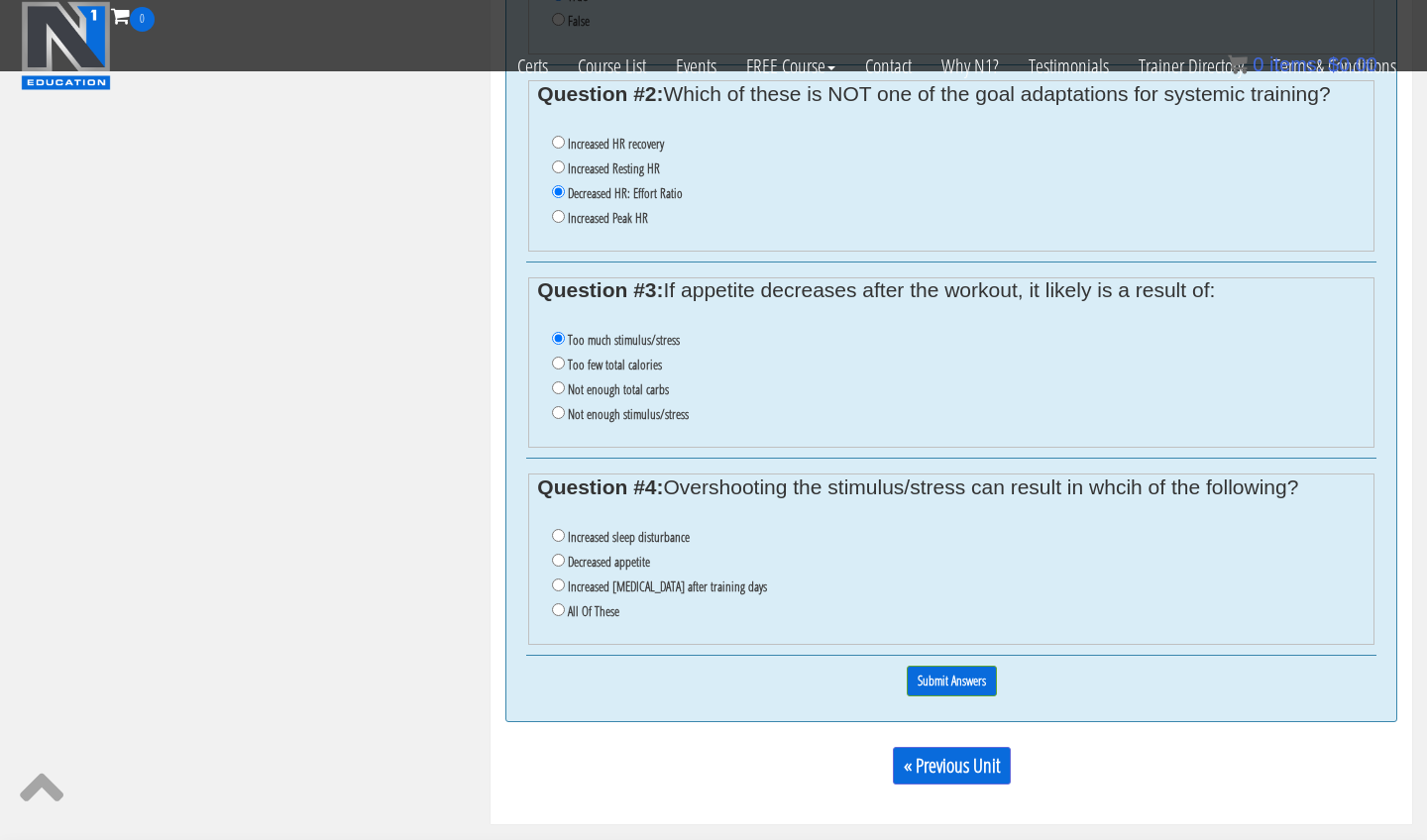 click on "Increased sleep disturbance" at bounding box center (558, 535) 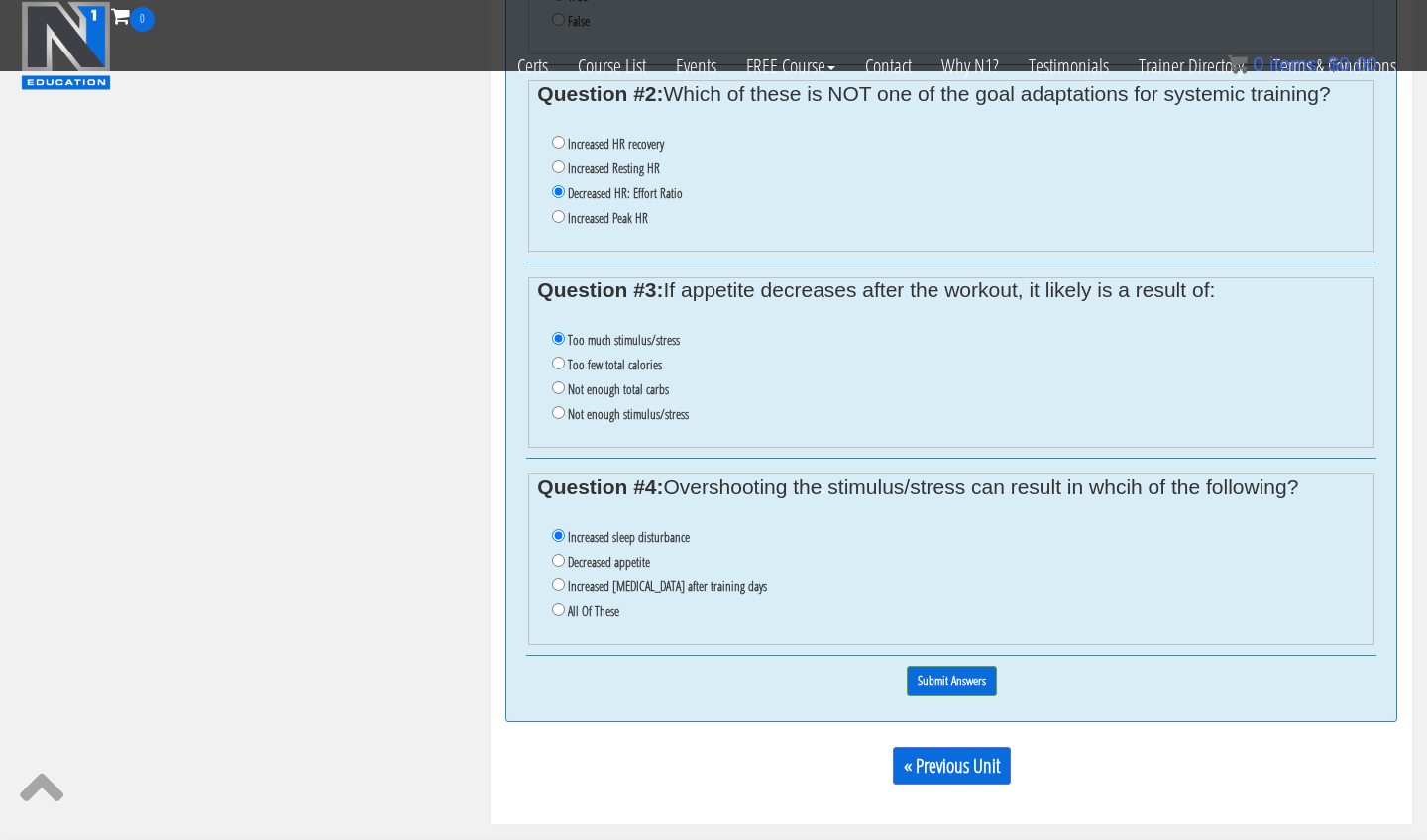 click on "All Of These" at bounding box center (558, 609) 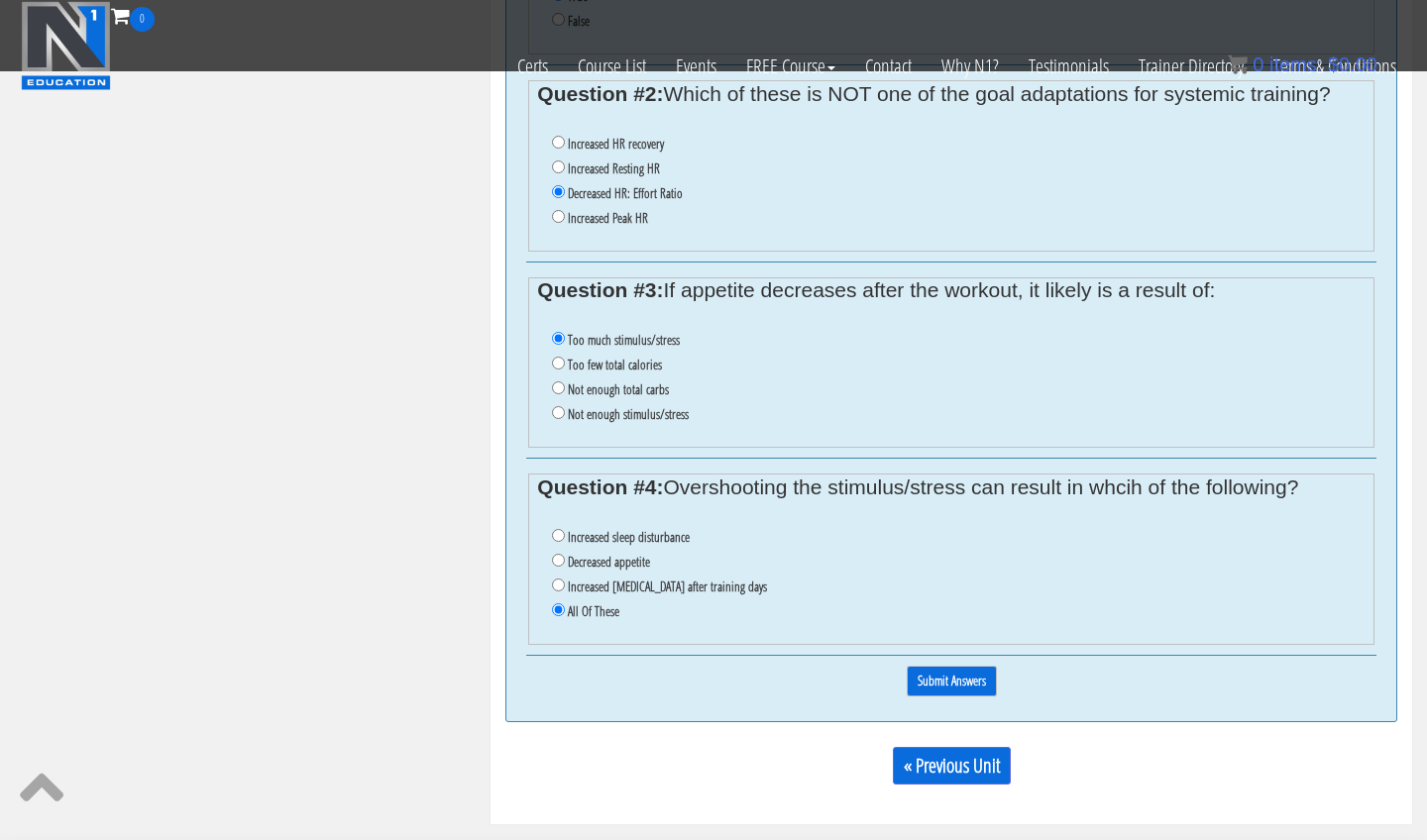 click on "Submit Answers" at bounding box center (951, 681) 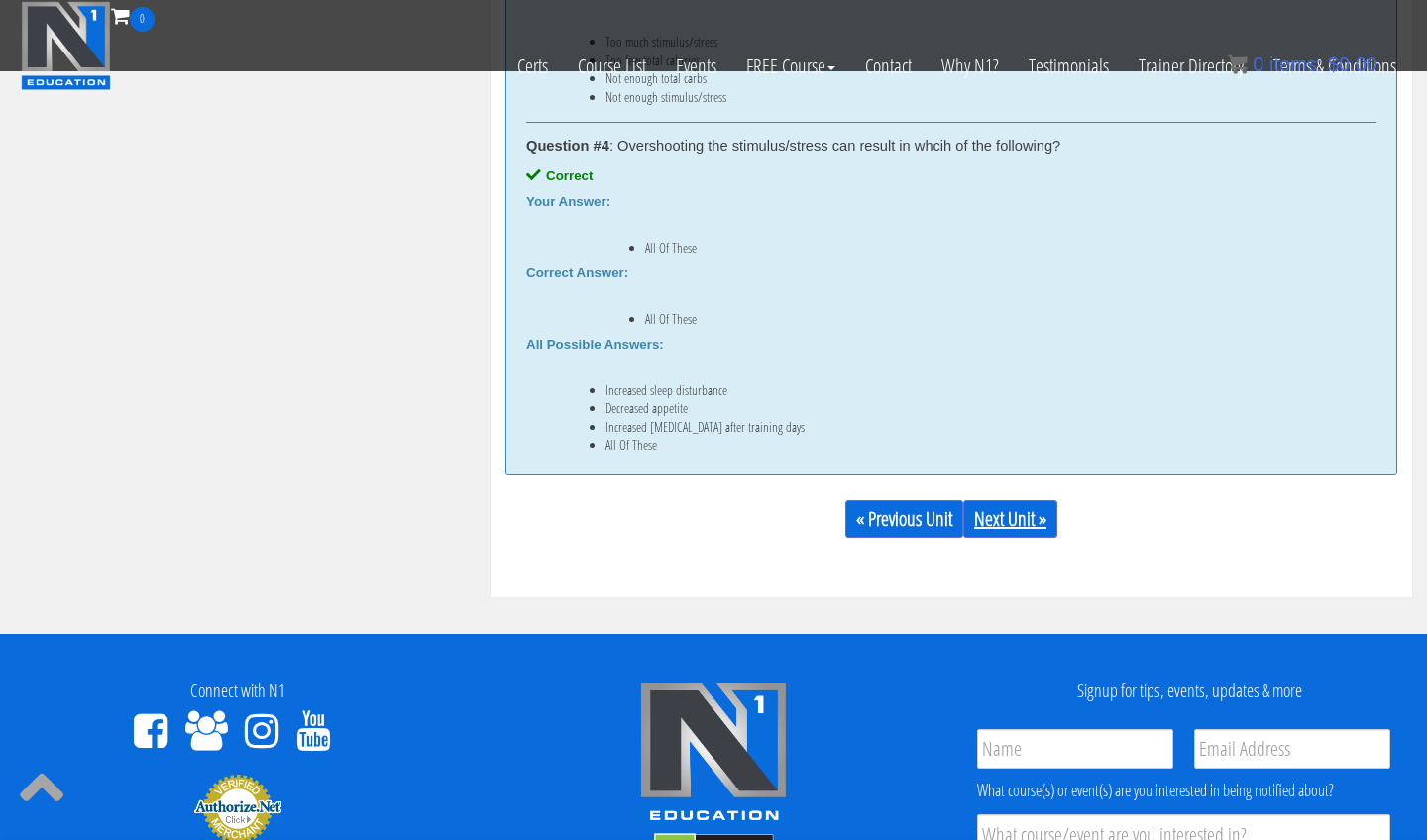 scroll, scrollTop: 2093, scrollLeft: 0, axis: vertical 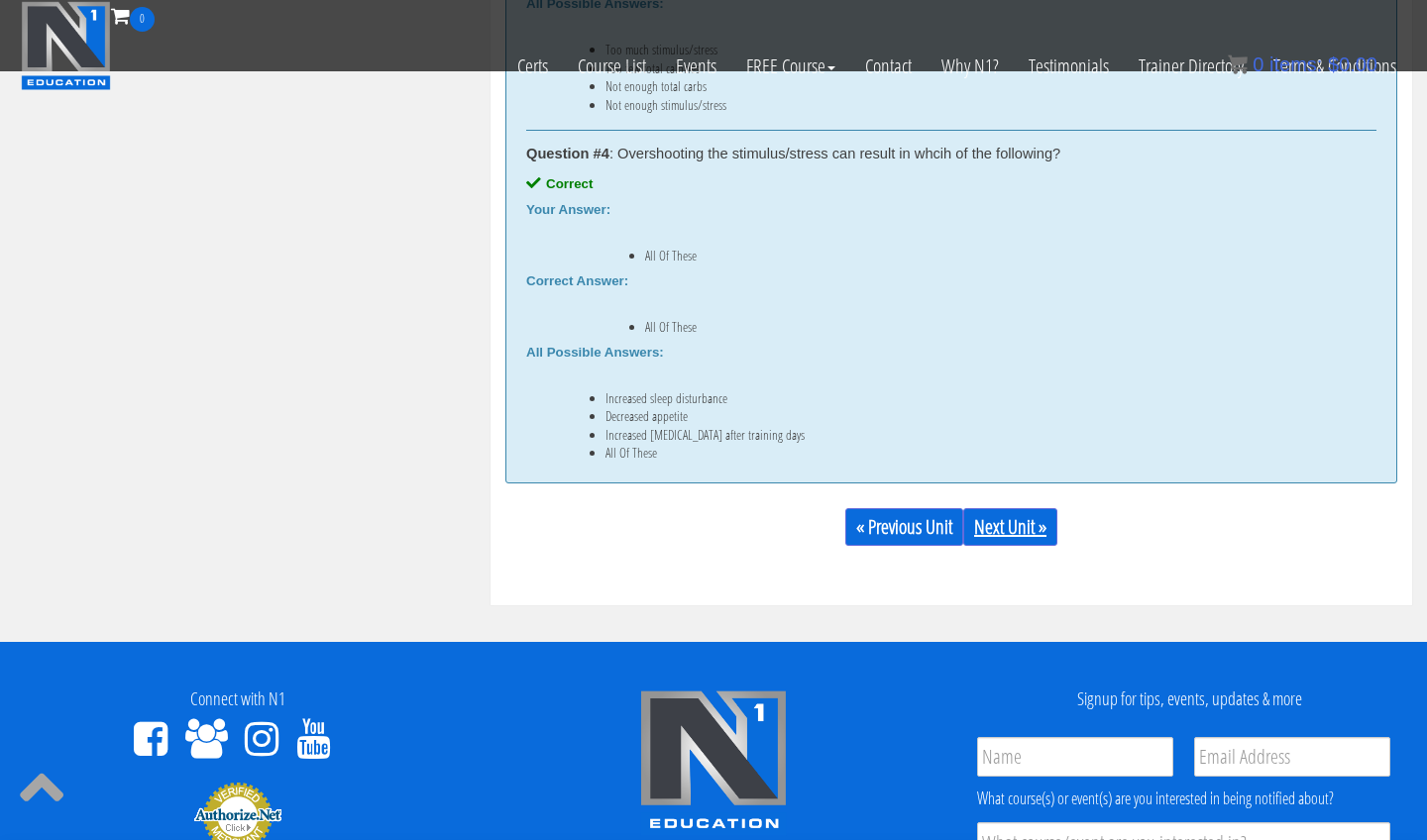click on "Next Unit »" at bounding box center [1010, 527] 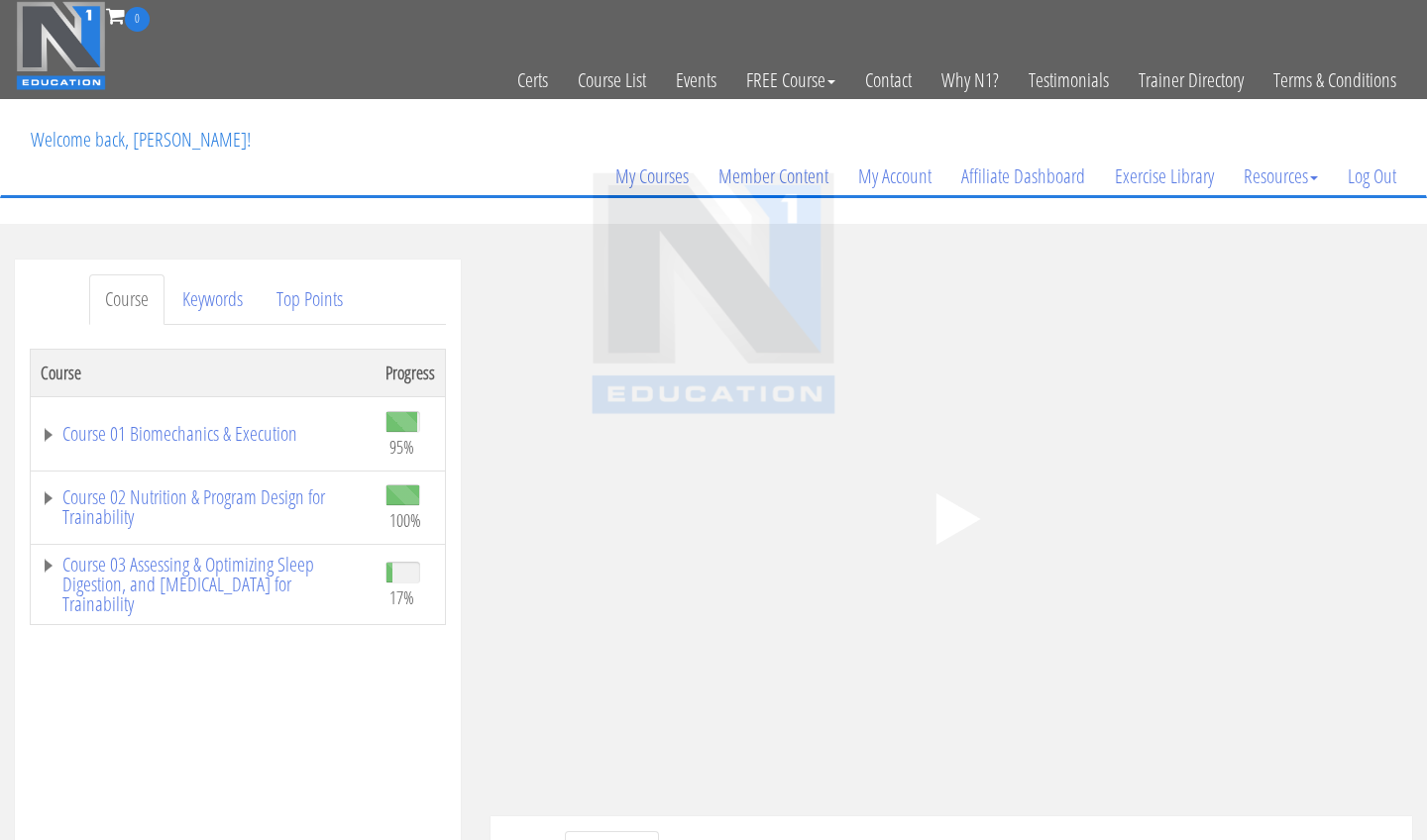 scroll, scrollTop: 0, scrollLeft: 0, axis: both 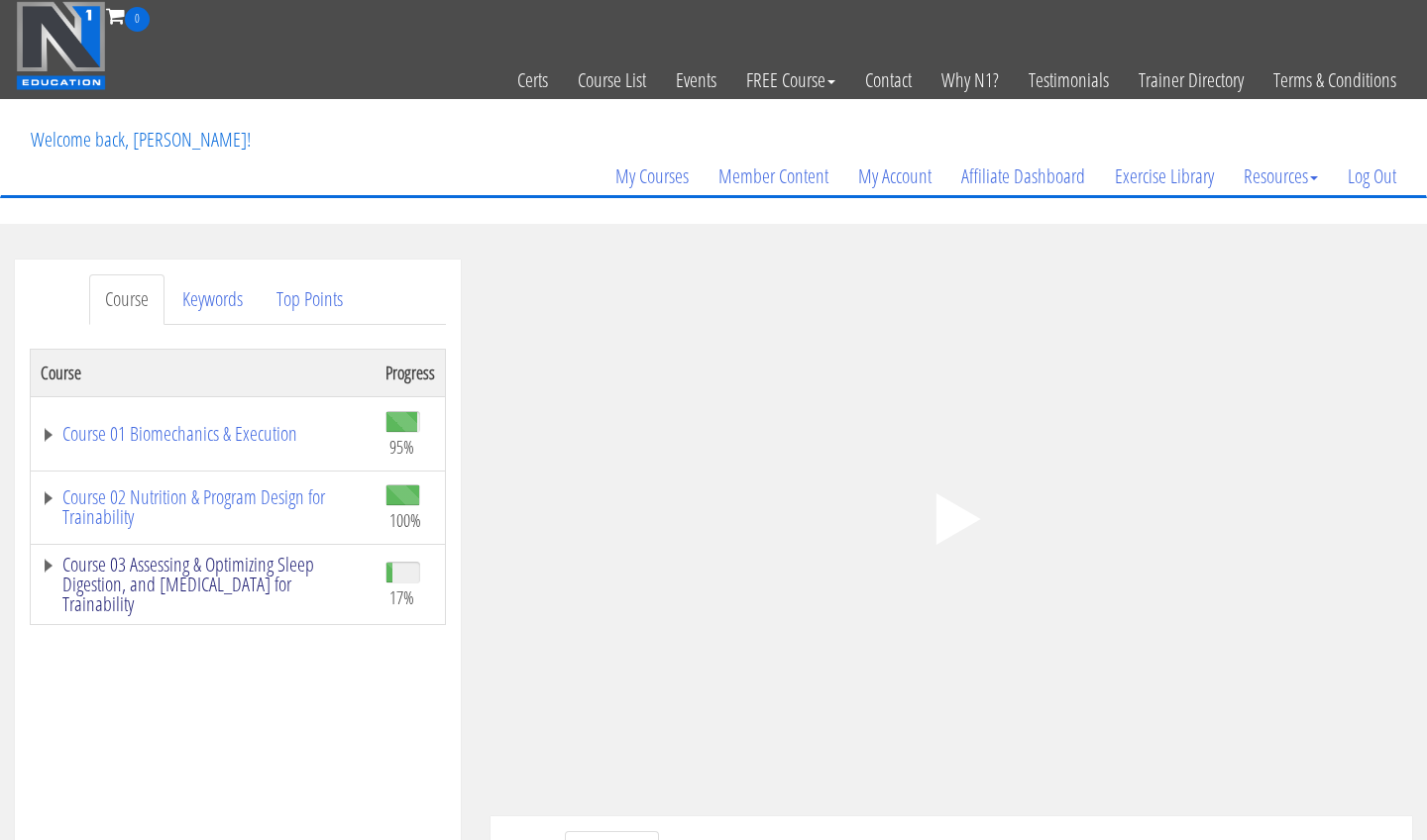 click on "Course 03 Assessing & Optimizing Sleep Digestion, and [MEDICAL_DATA] for Trainability" at bounding box center [203, 584] 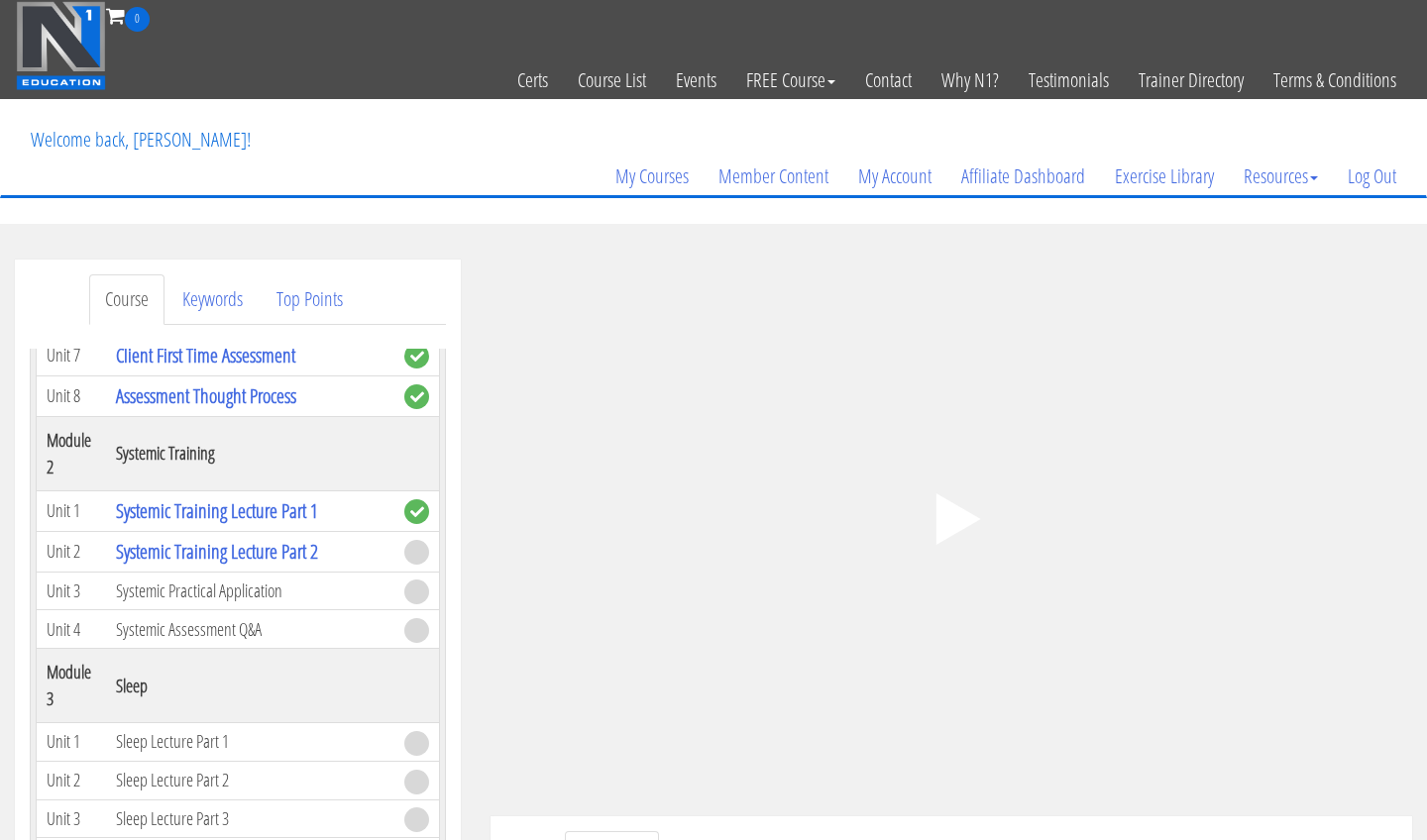 scroll, scrollTop: 713, scrollLeft: 0, axis: vertical 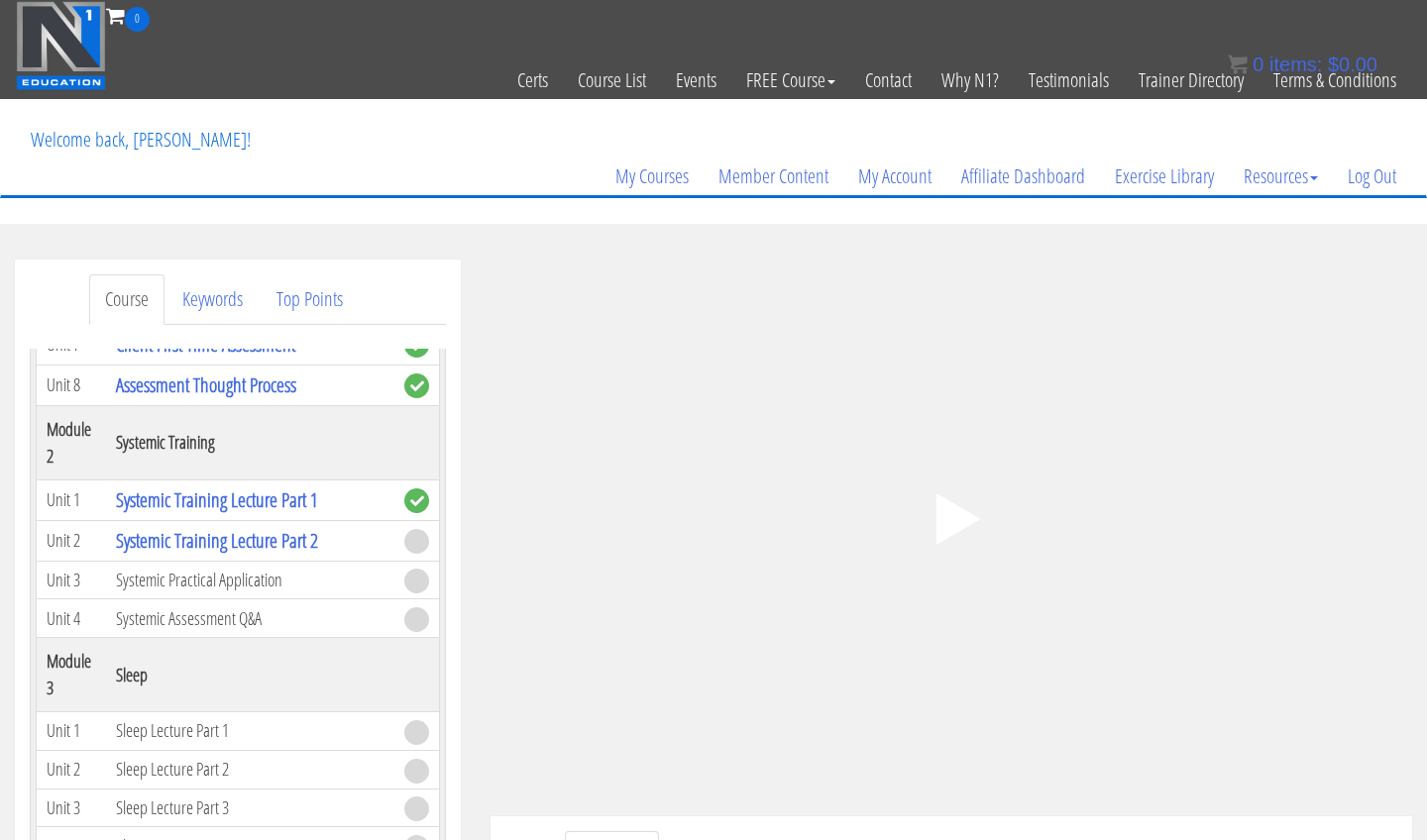 click 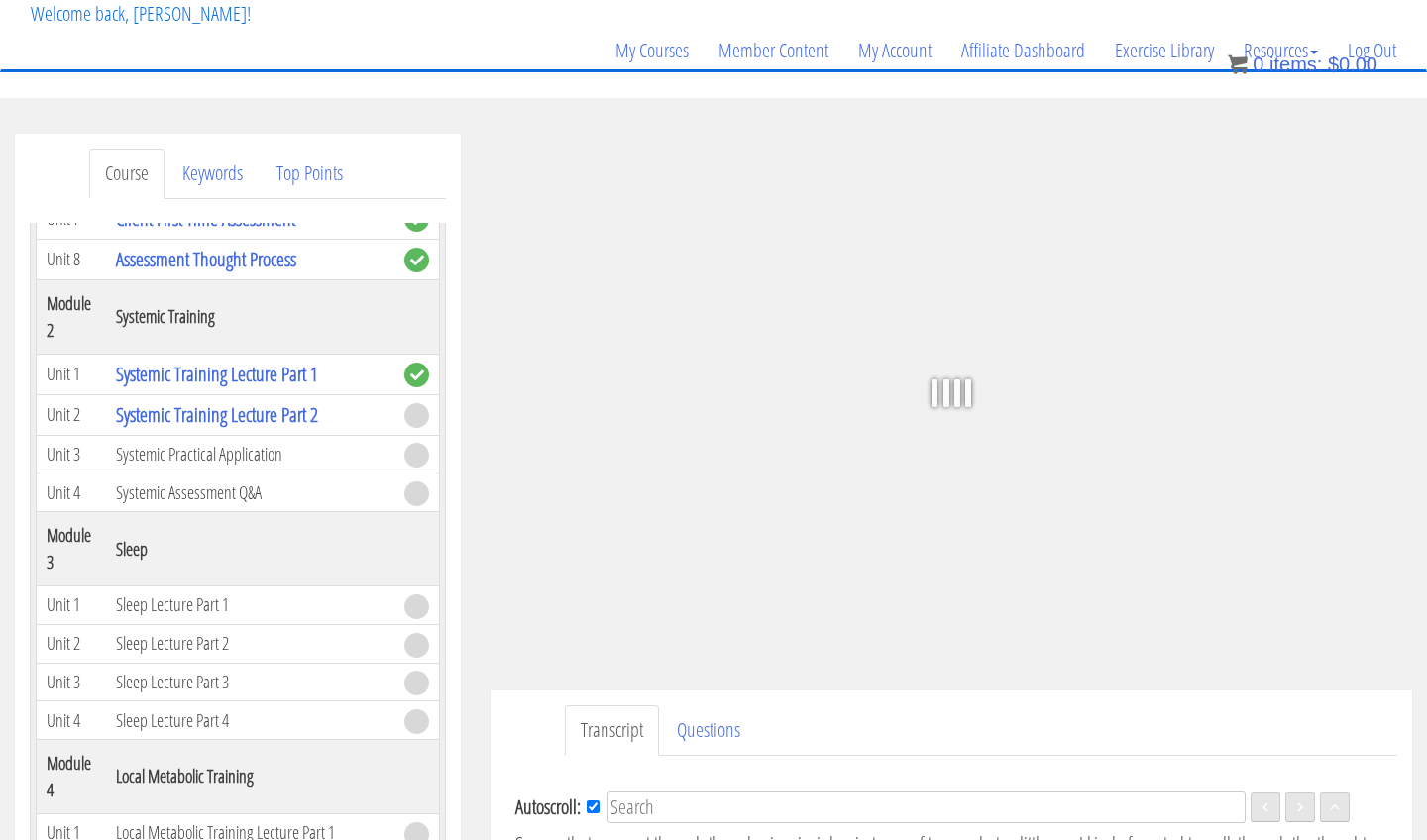 scroll, scrollTop: 127, scrollLeft: 0, axis: vertical 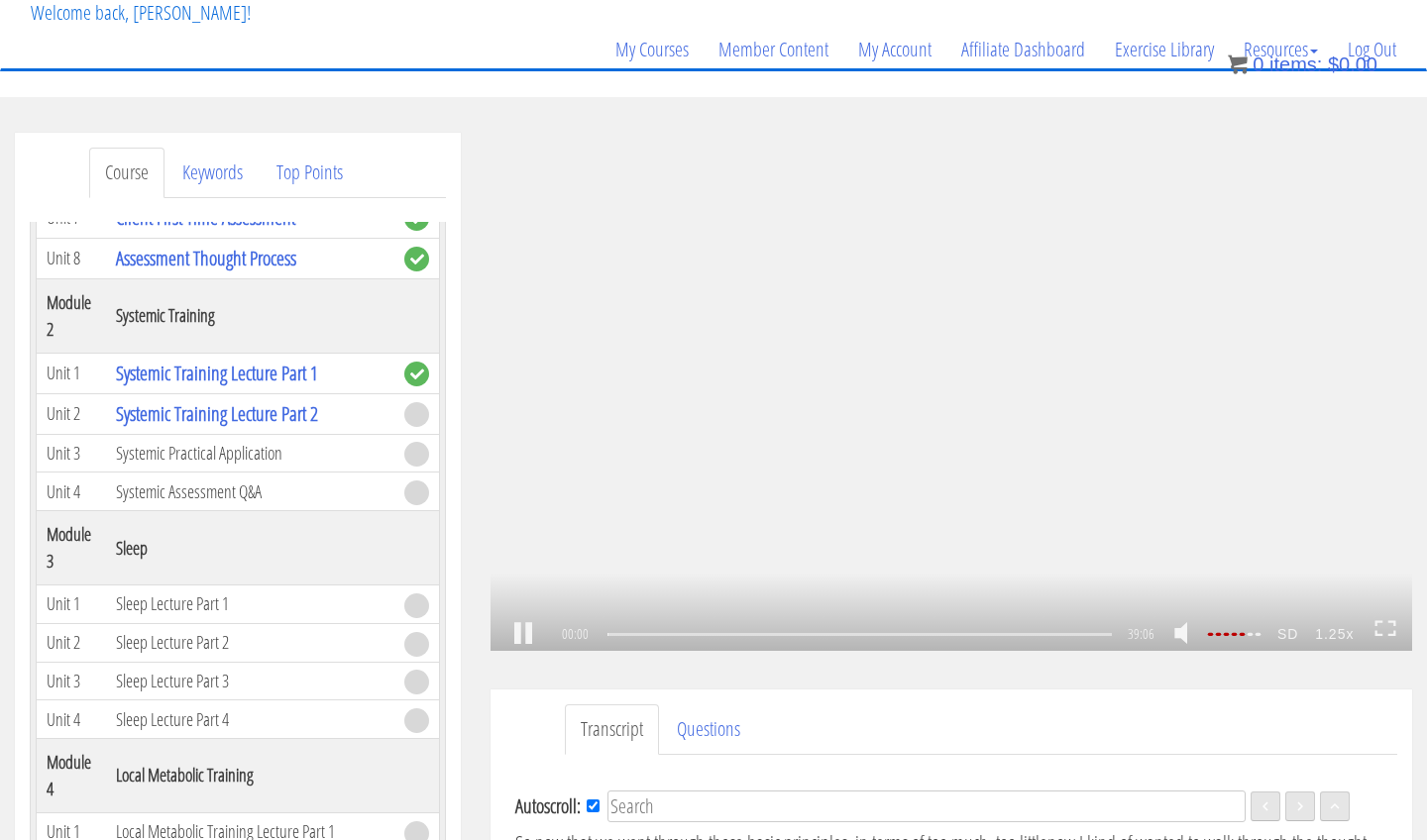 click on ".a{fill:#000;opacity:0.65;}.b{fill:#fff;opacity:1.0;}
.fp-color-play{opacity:0.65;}.controlbutton{fill:#fff;}
.fp-color-play{opacity:0.65;}.controlbutton{fill:#fff;}
.controlbuttonbg{opacity:0.65;}.controlbutton{fill:#fff;}
.fp-color-play{opacity:0.65;}.rect{fill:#fff;}
.fp-color-play{opacity:0.65;}.rect{fill:#fff;}
.fp-color-play{opacity:0.65;}.rect{fill:#fff;}
.fp-color-play{opacity:0.65;}.rect{fill:#fff;}
00:00                                                                        39:06              39:07                                                                                                                                                                                 CC SD" at bounding box center [951, 391] 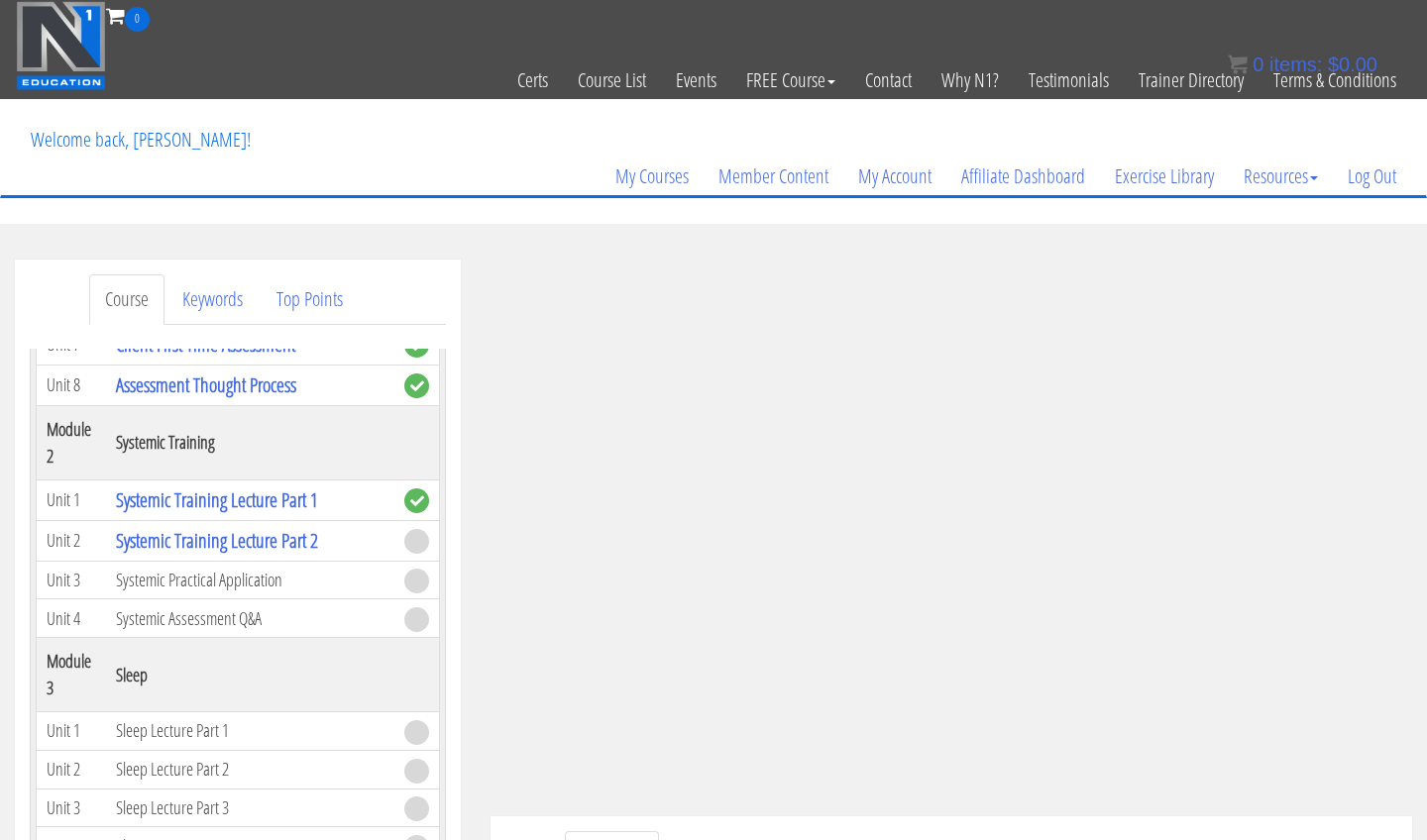 scroll, scrollTop: 0, scrollLeft: 0, axis: both 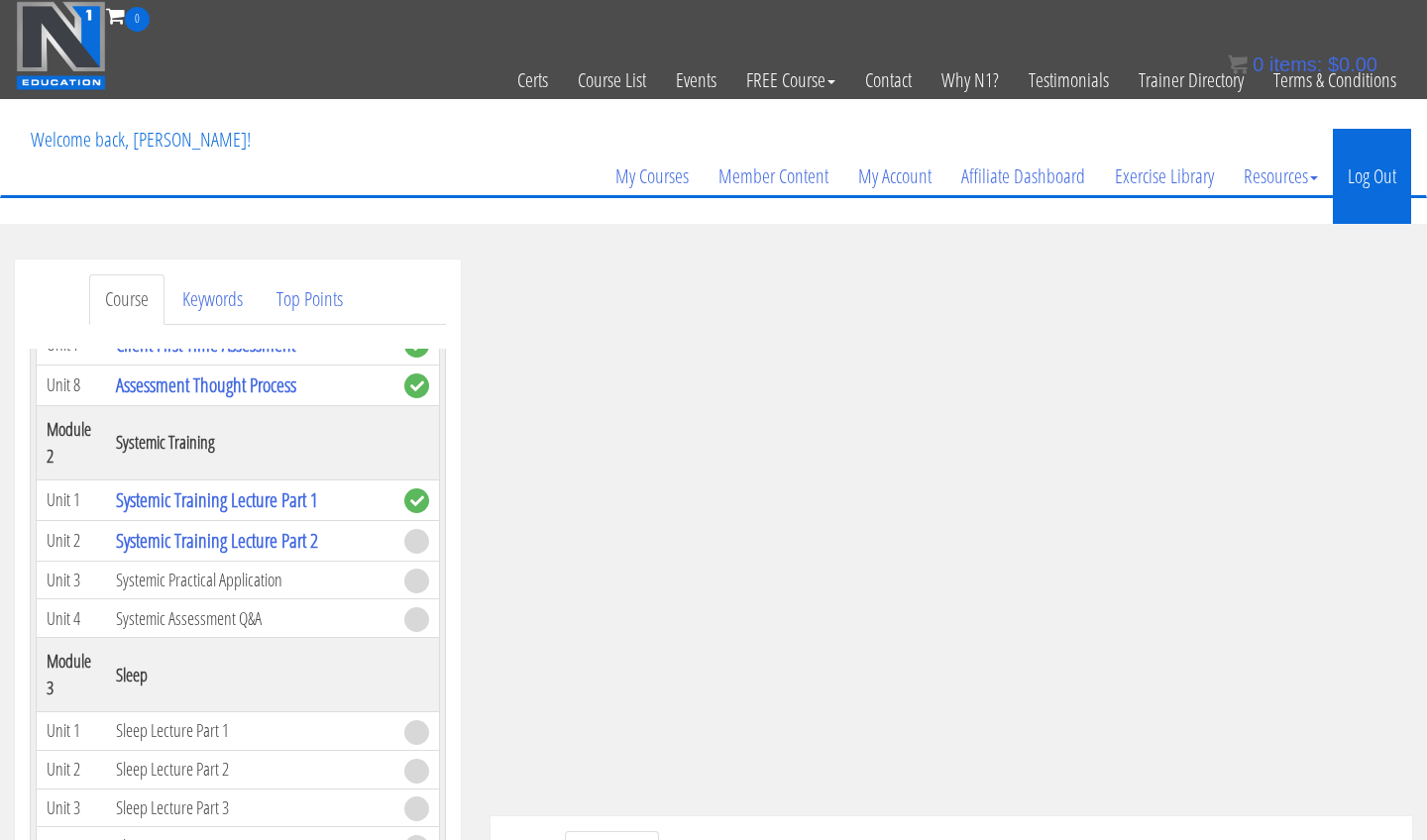 click on "Log Out" at bounding box center [1372, 176] 